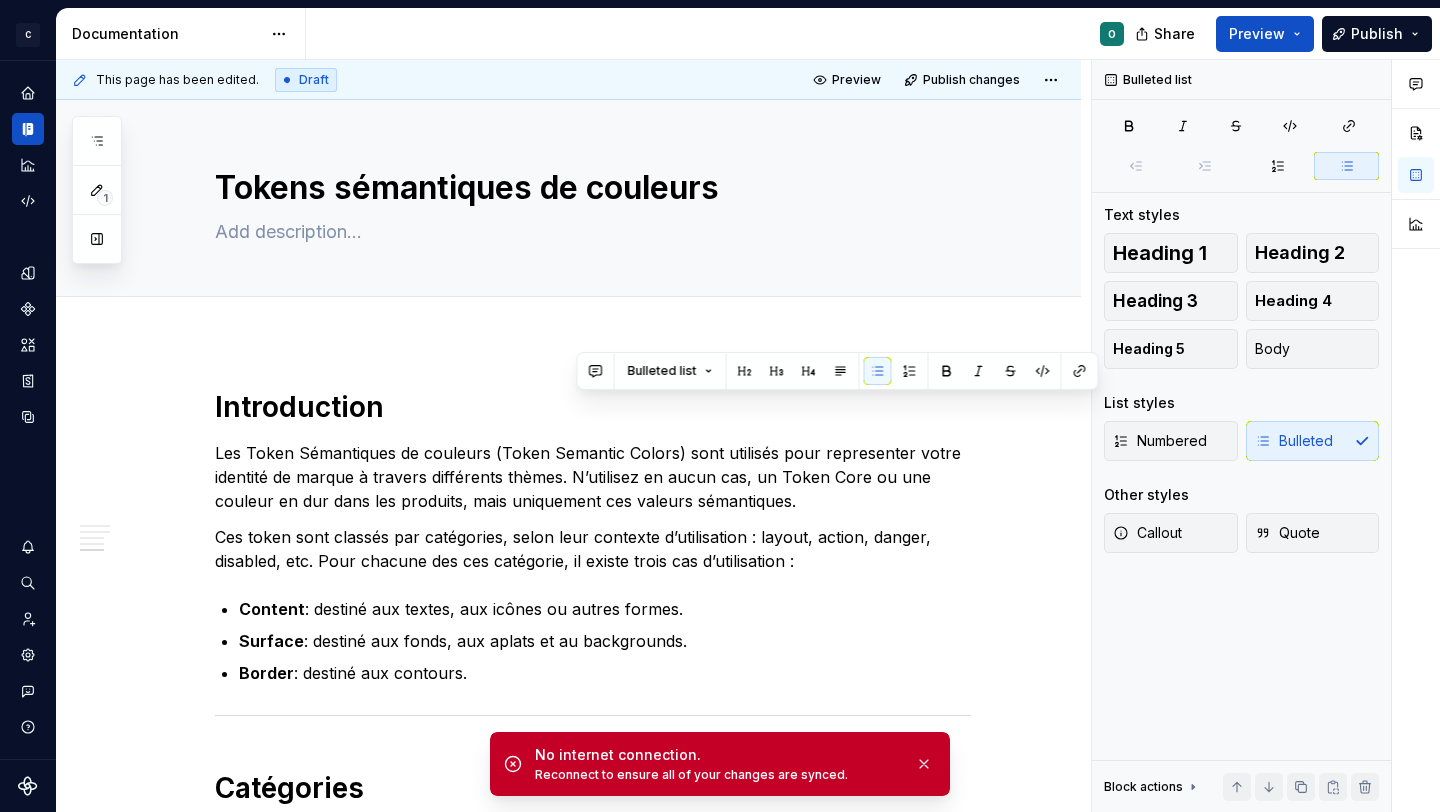 scroll, scrollTop: 0, scrollLeft: 0, axis: both 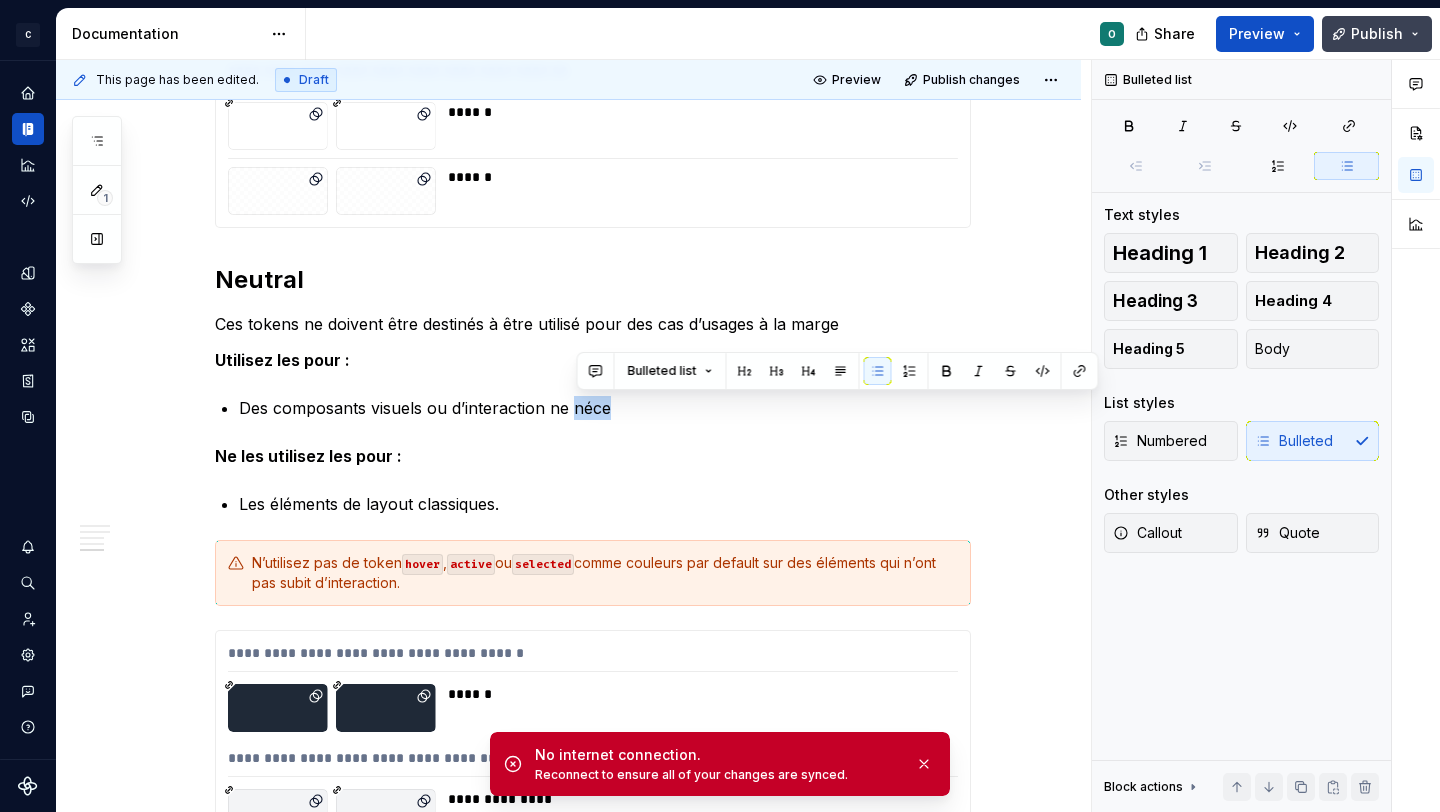 click on "Publish" at bounding box center (1377, 34) 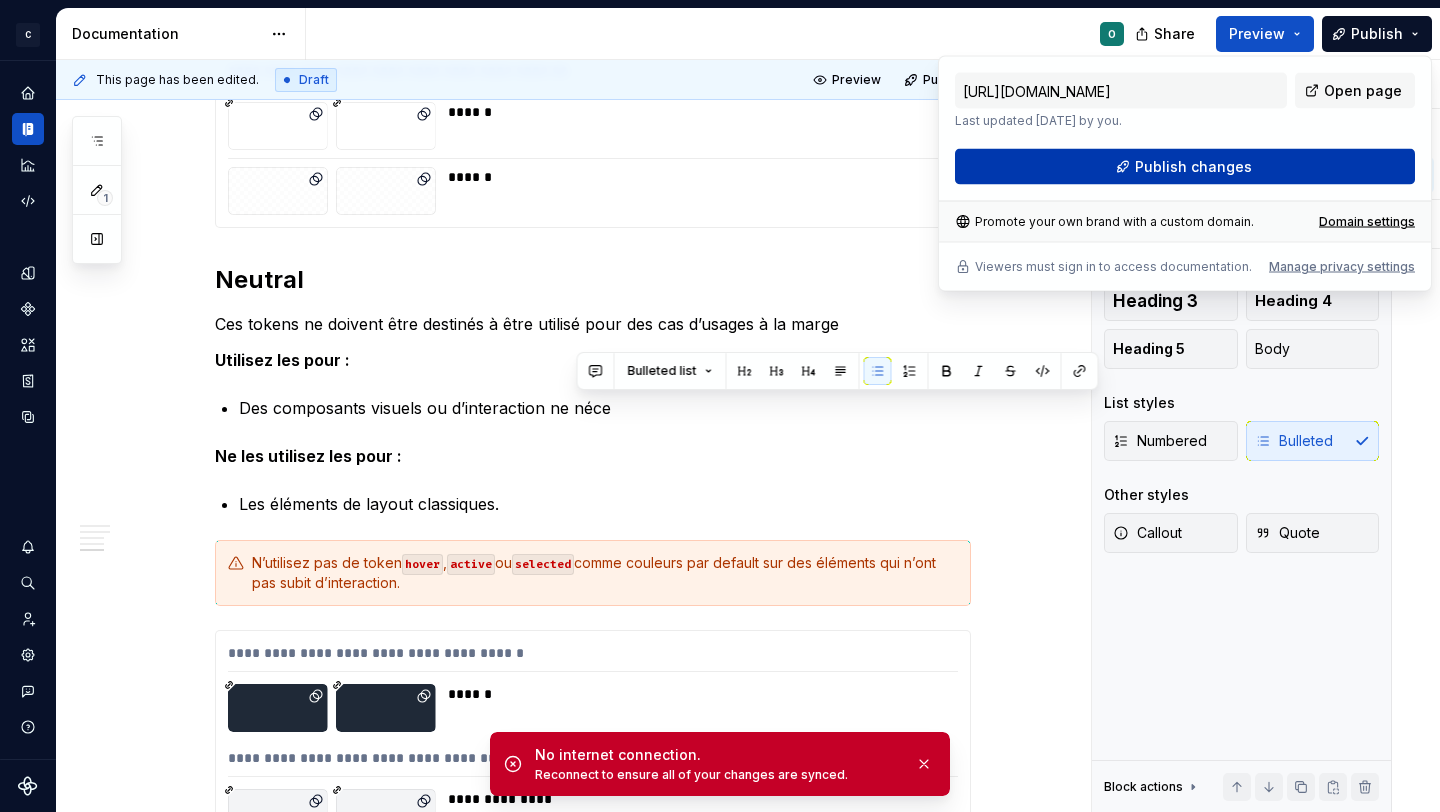 click on "Publish changes" at bounding box center (1185, 167) 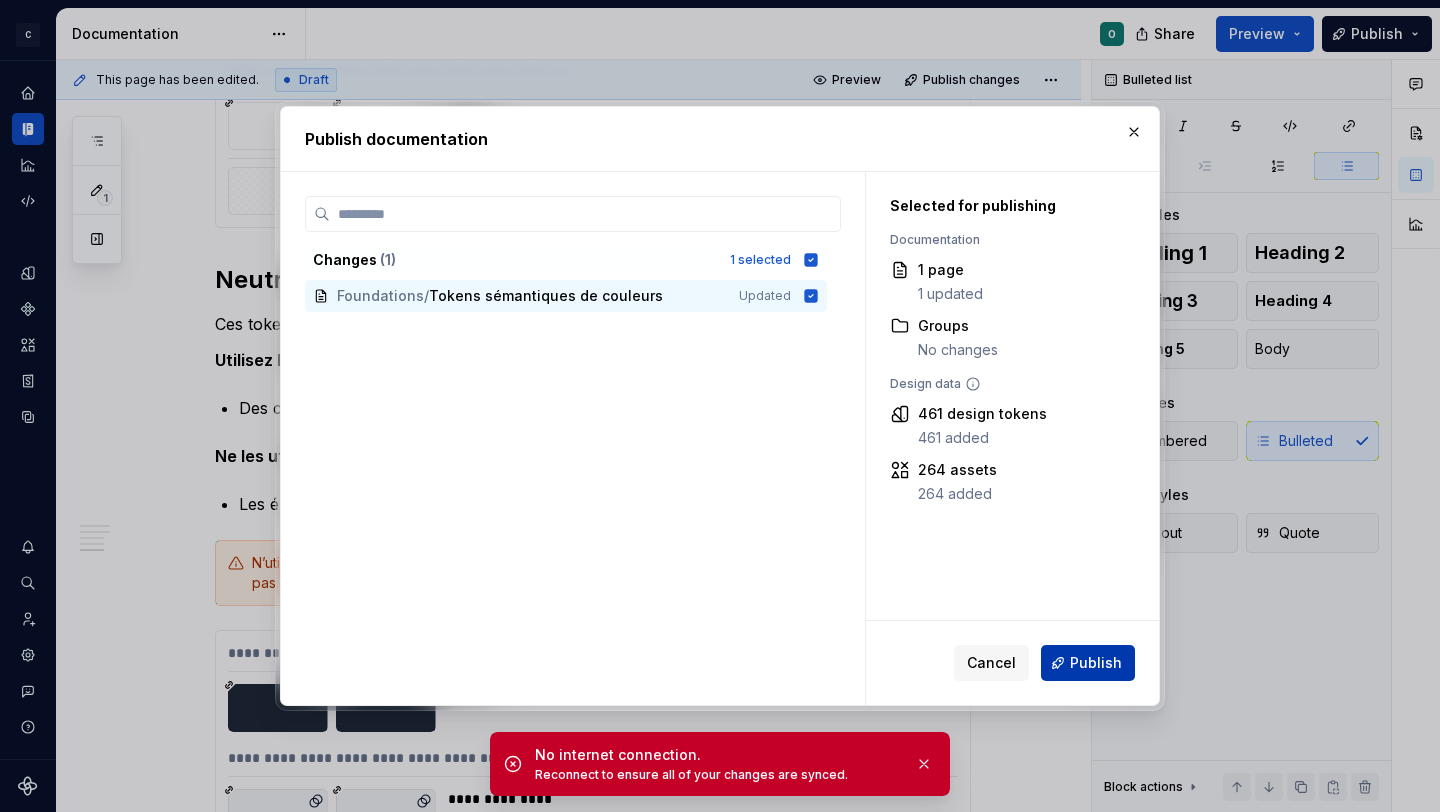 click on "Publish" at bounding box center [1096, 663] 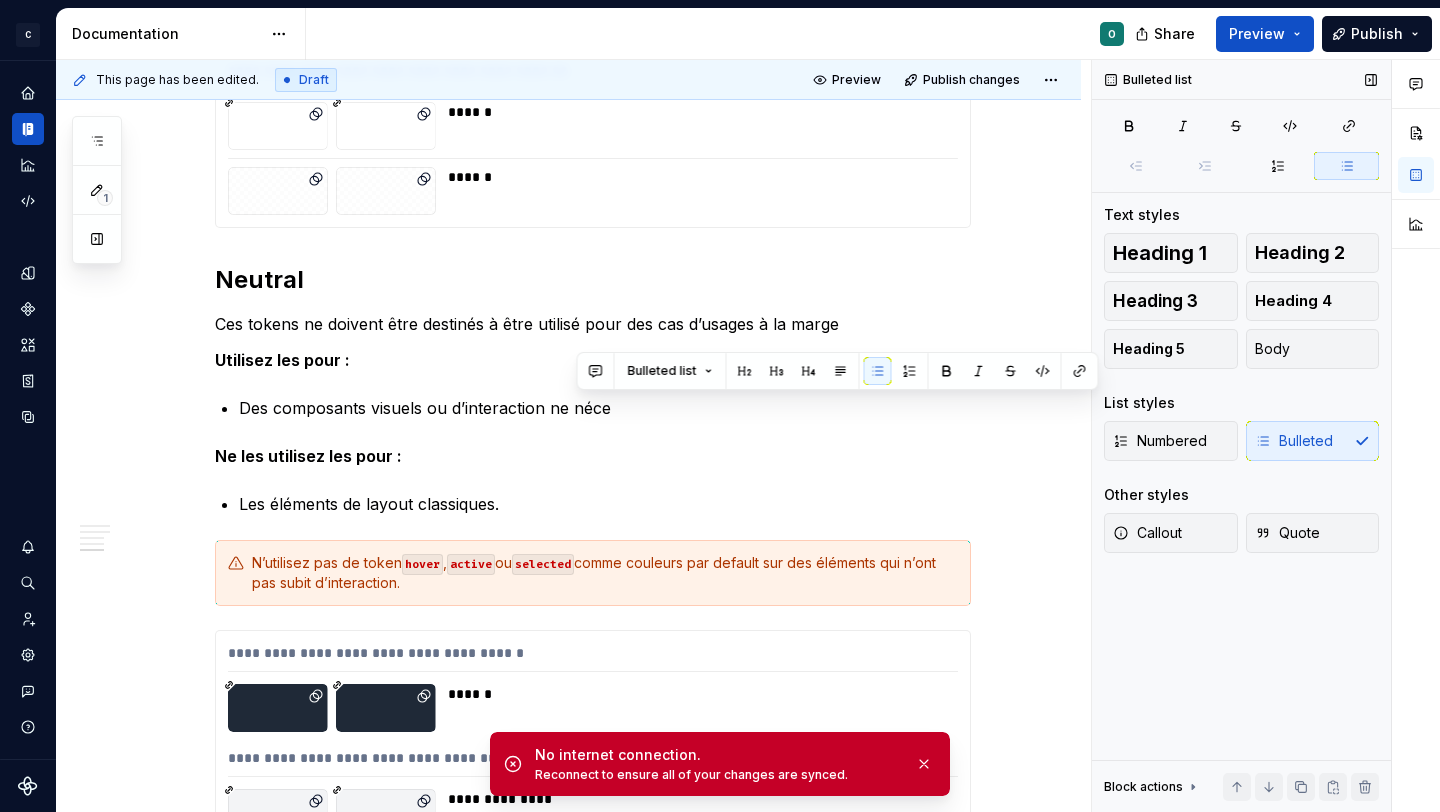 type on "*" 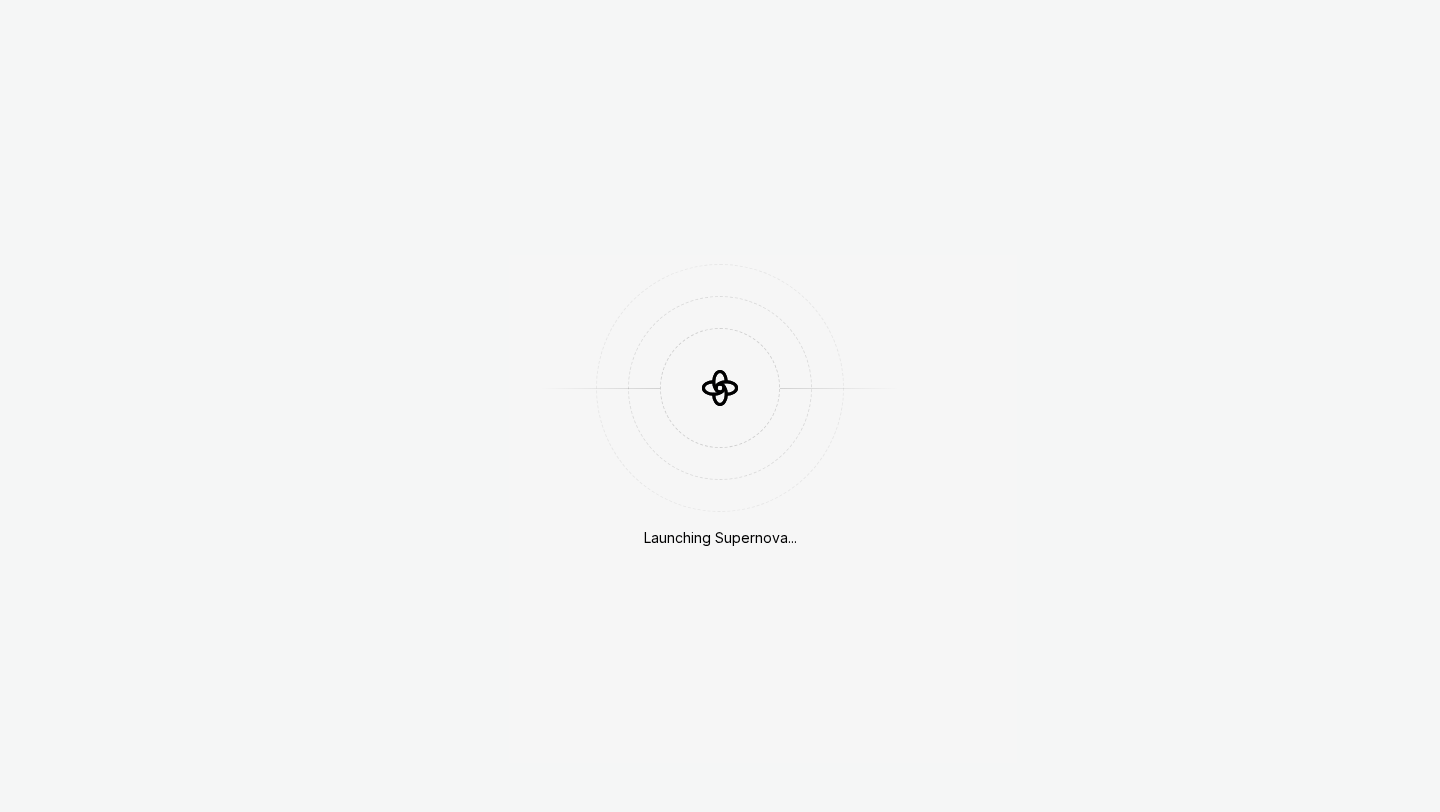 scroll, scrollTop: 0, scrollLeft: 0, axis: both 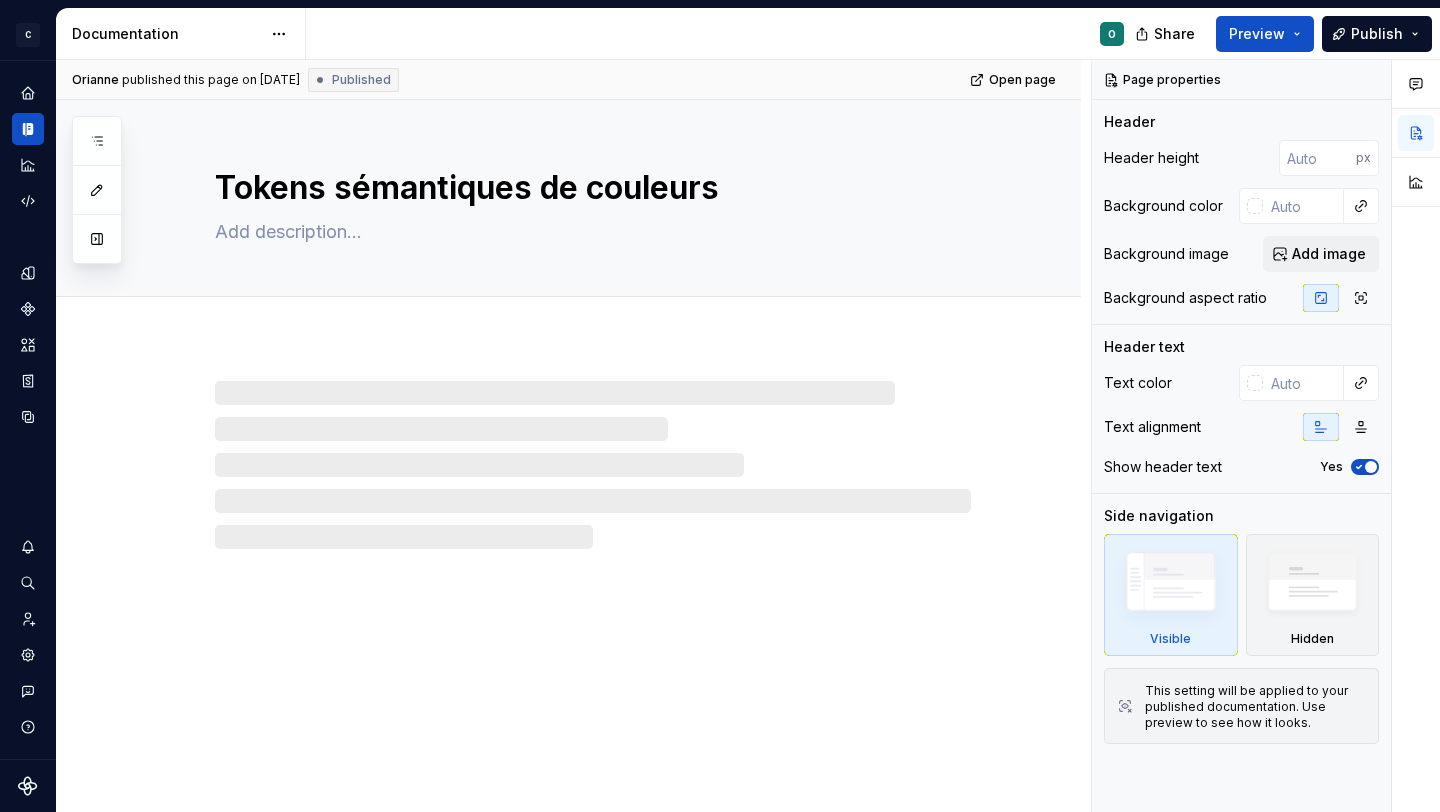 click on "Publish" at bounding box center (1377, 34) 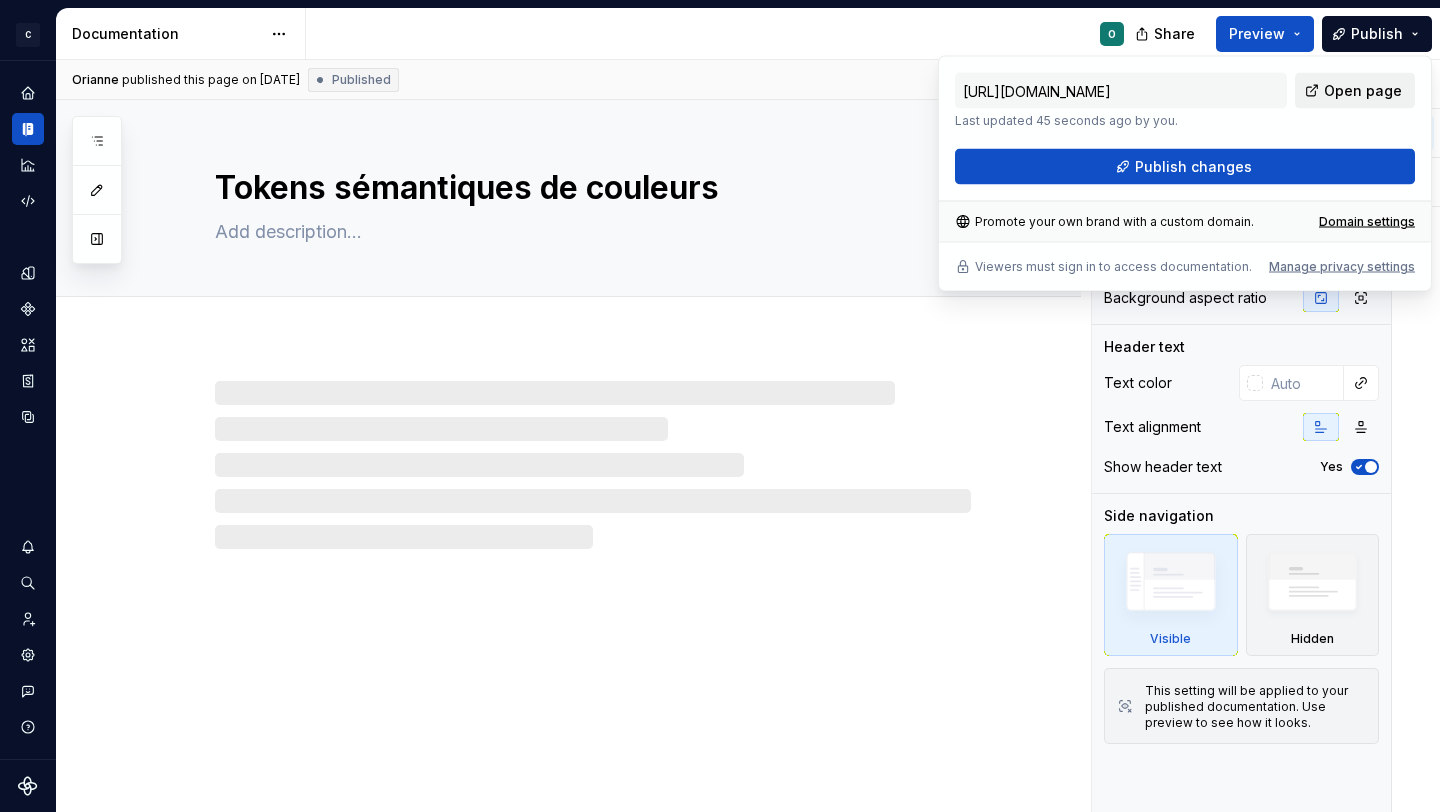 click on "Open page" at bounding box center (1363, 91) 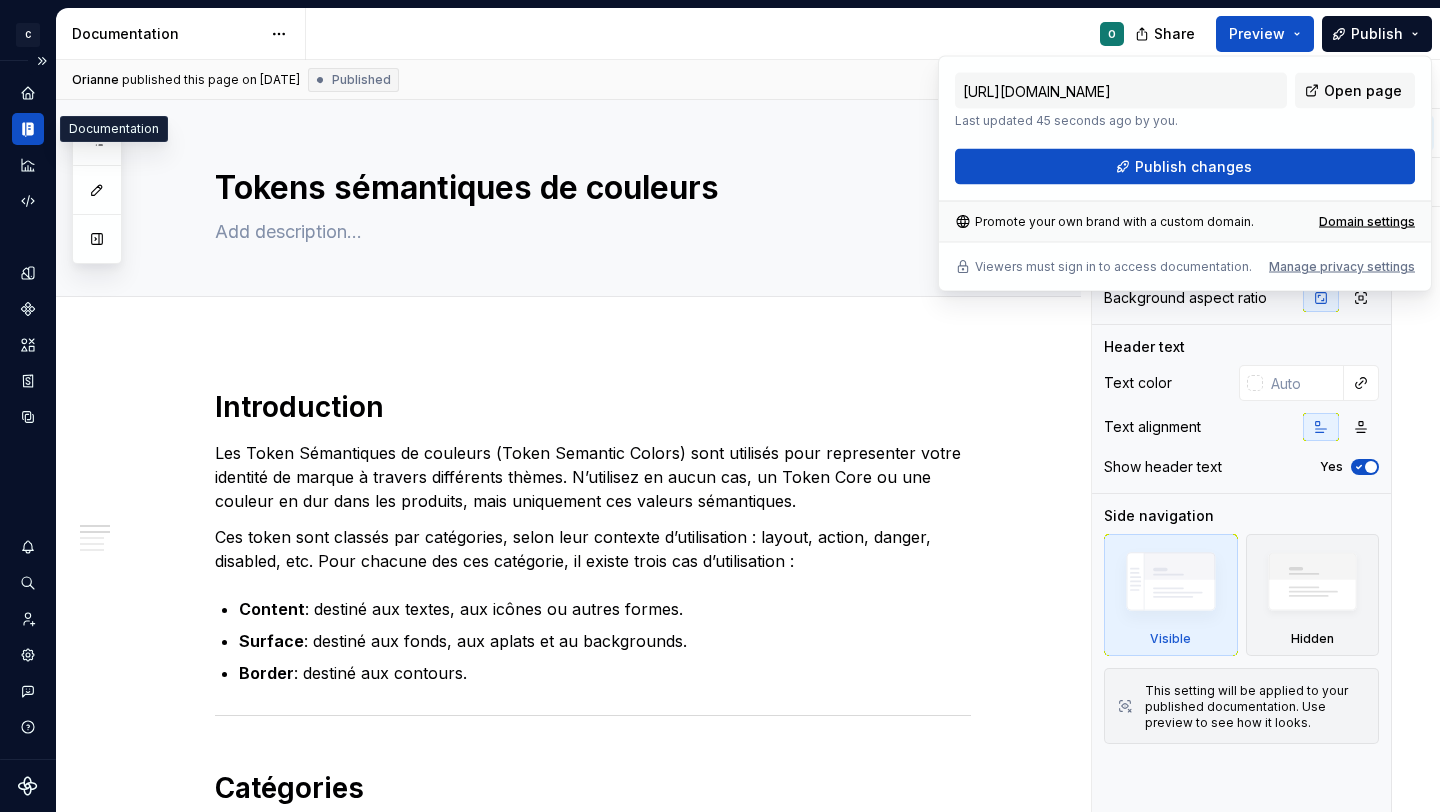 click 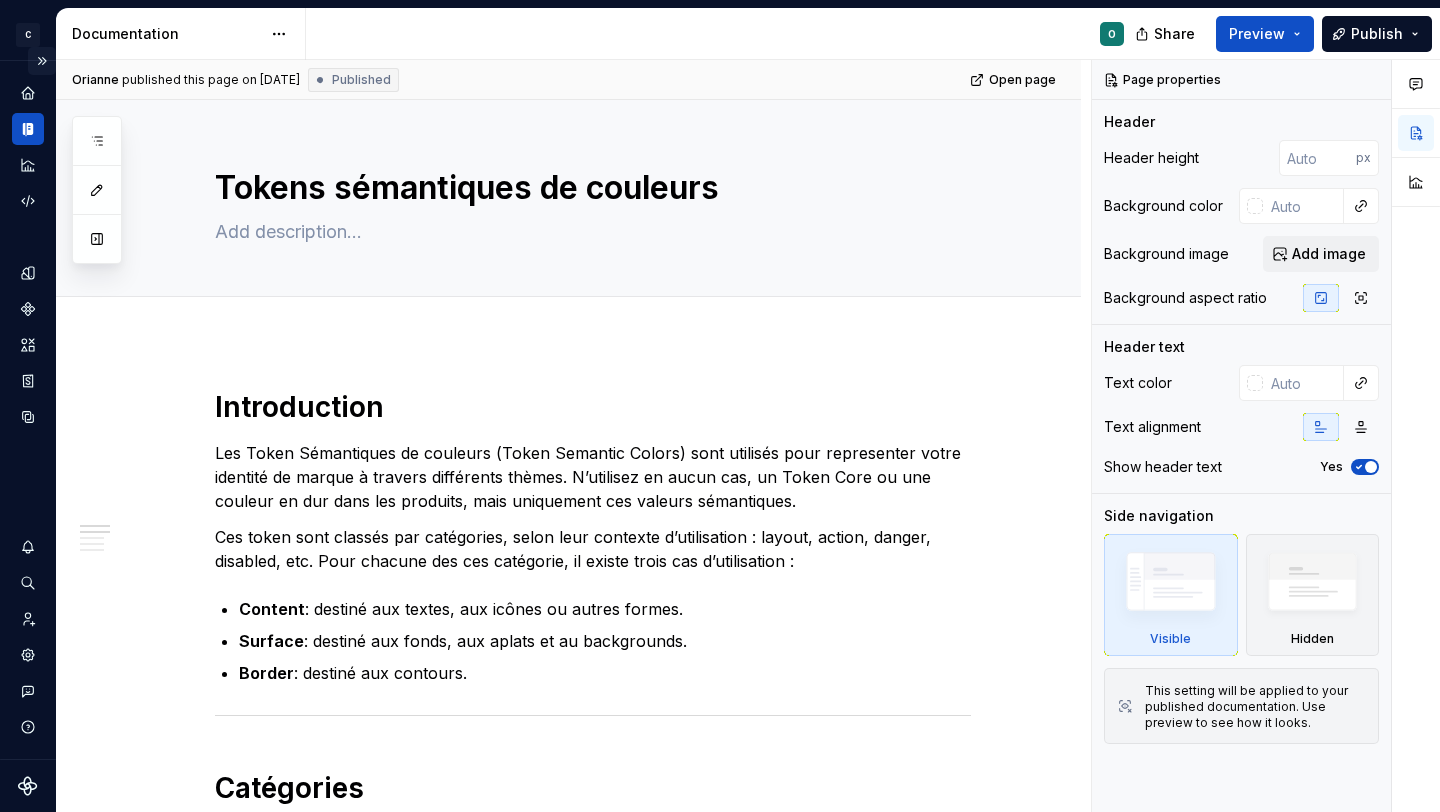 click at bounding box center [42, 61] 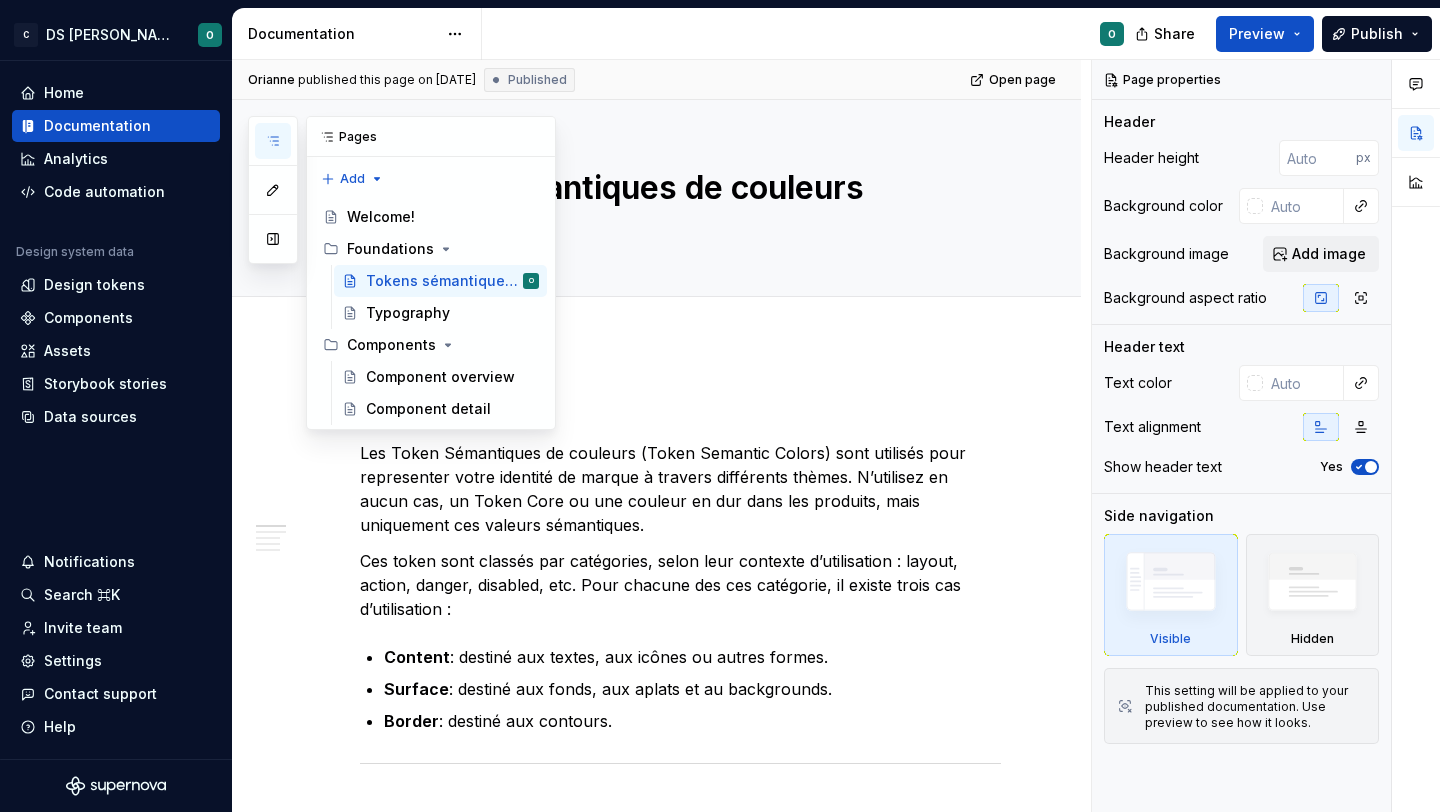 click 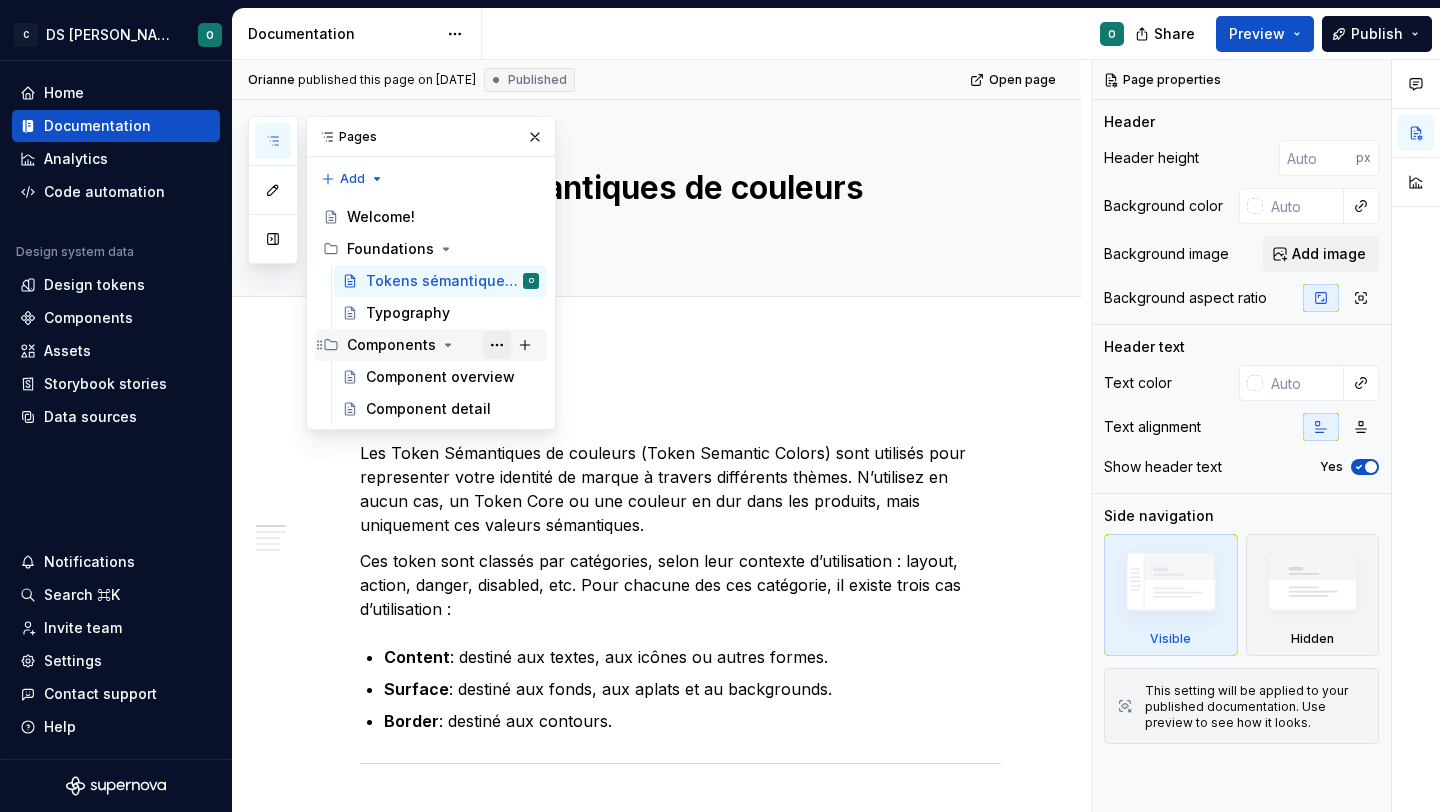 click at bounding box center (497, 345) 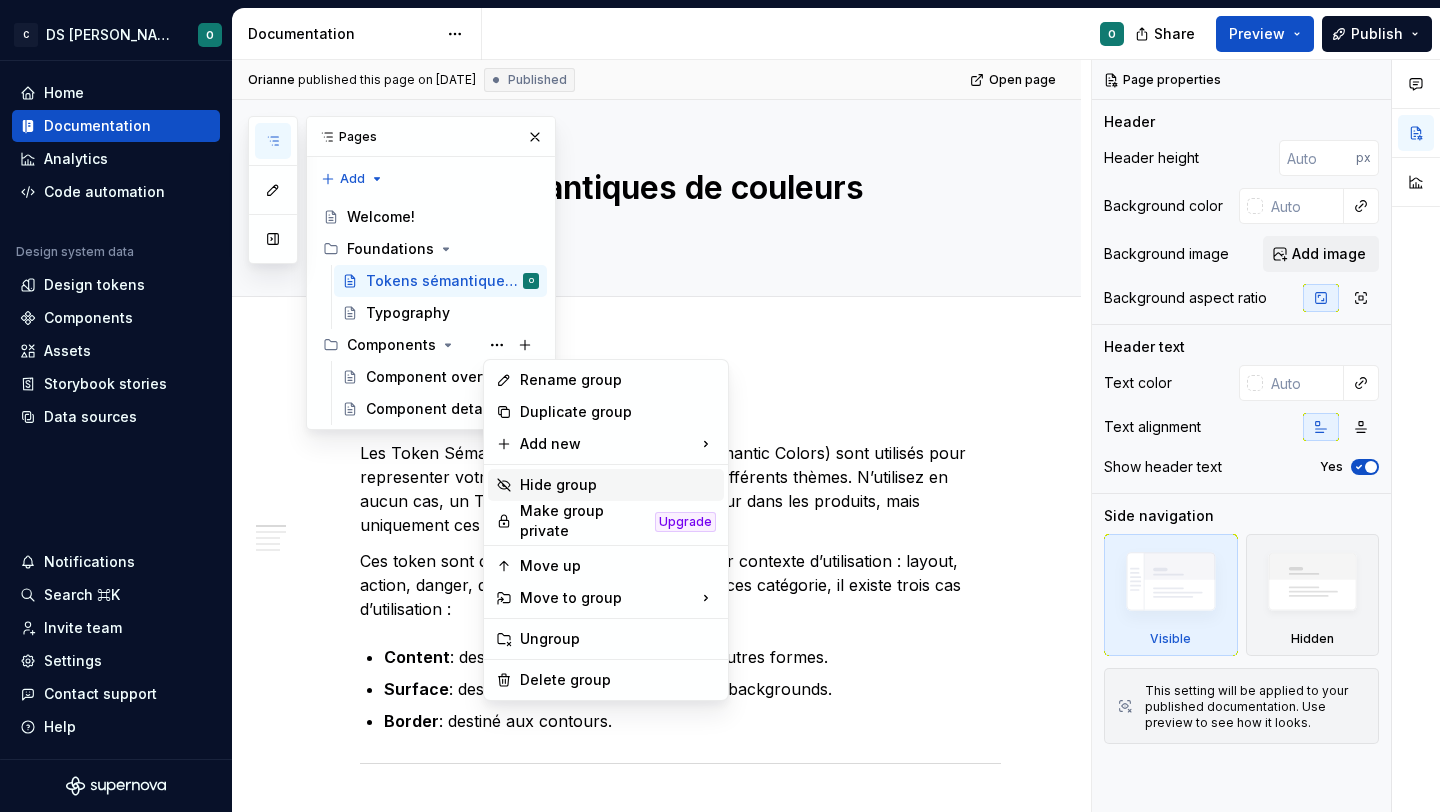 click on "Hide group" at bounding box center (618, 485) 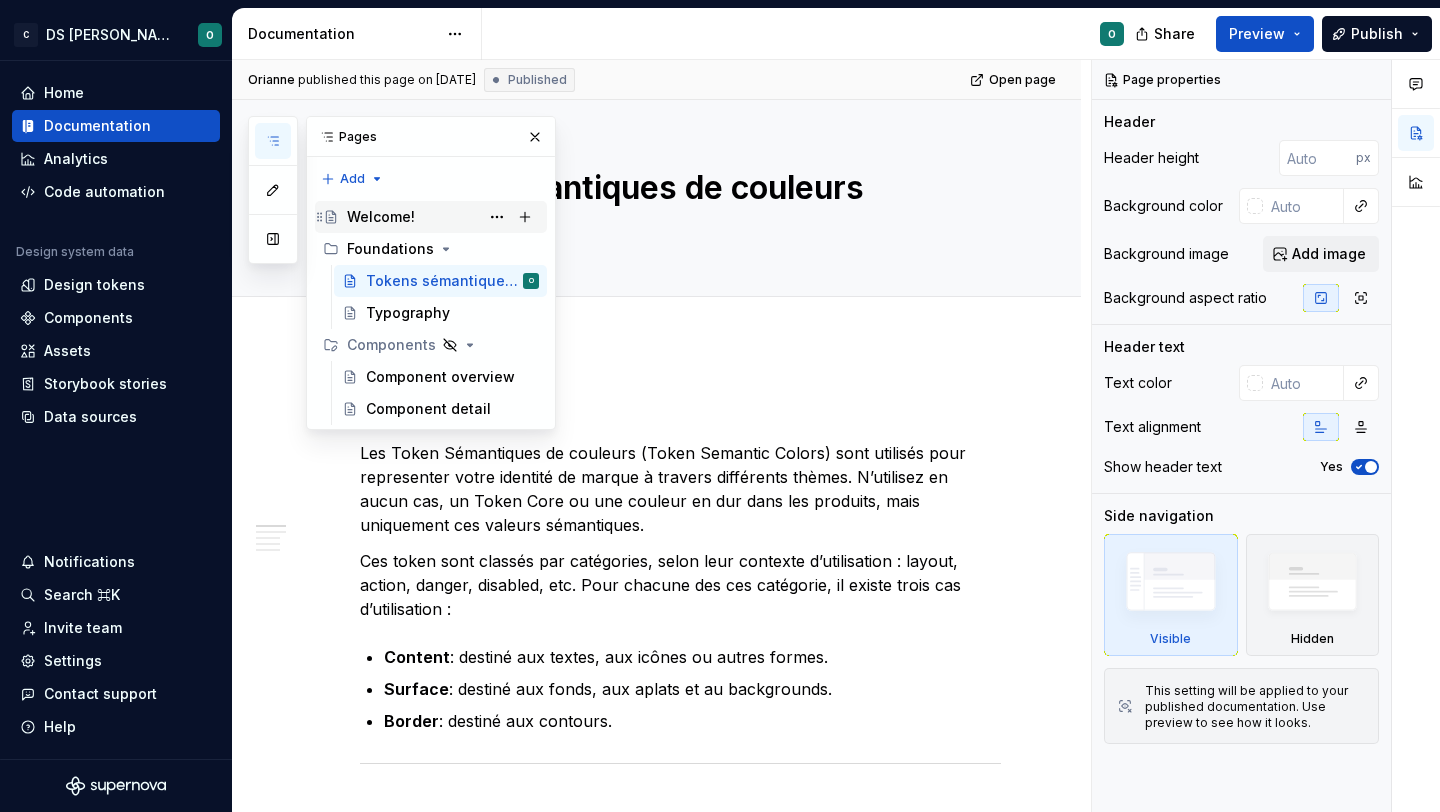 click on "Welcome!" at bounding box center (443, 217) 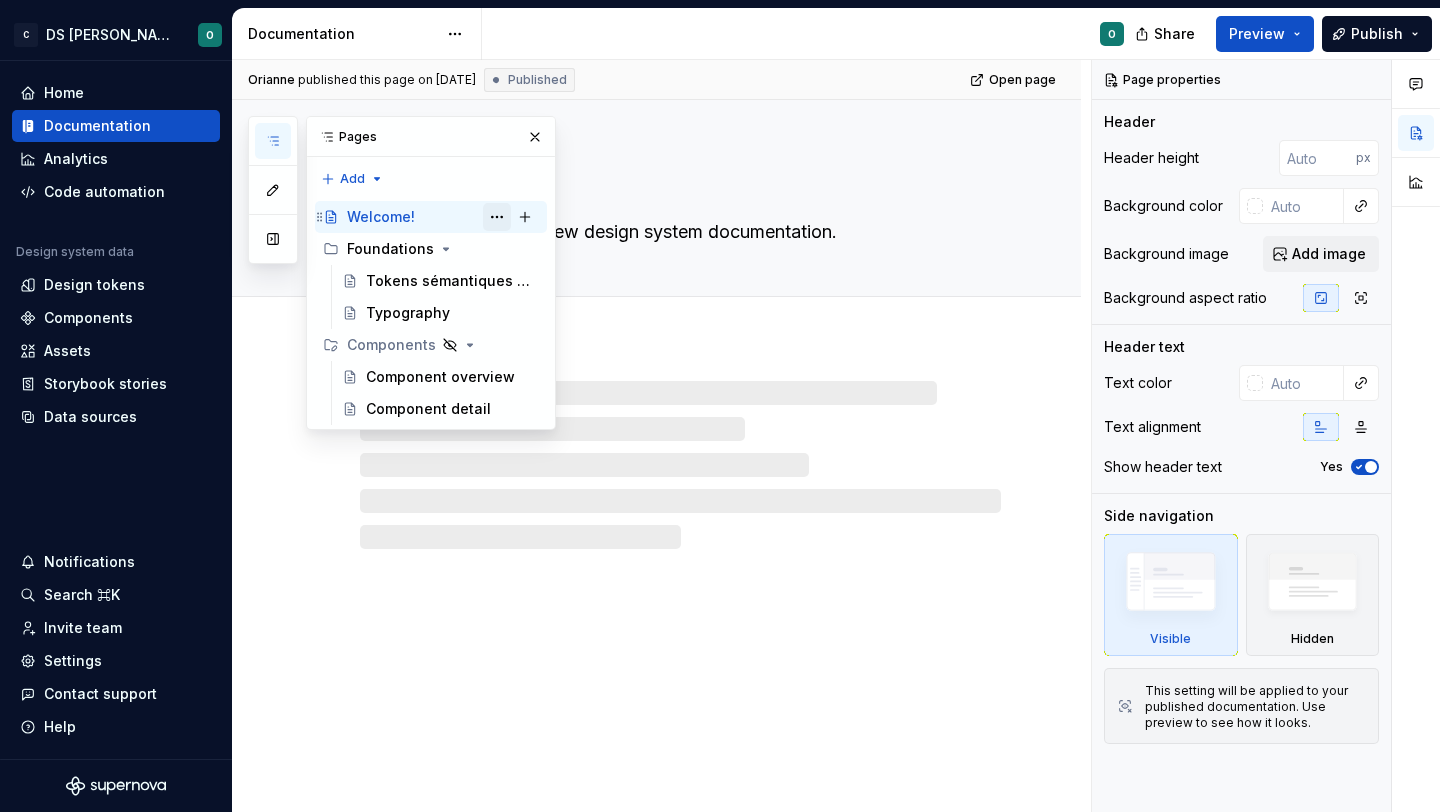 click at bounding box center [497, 217] 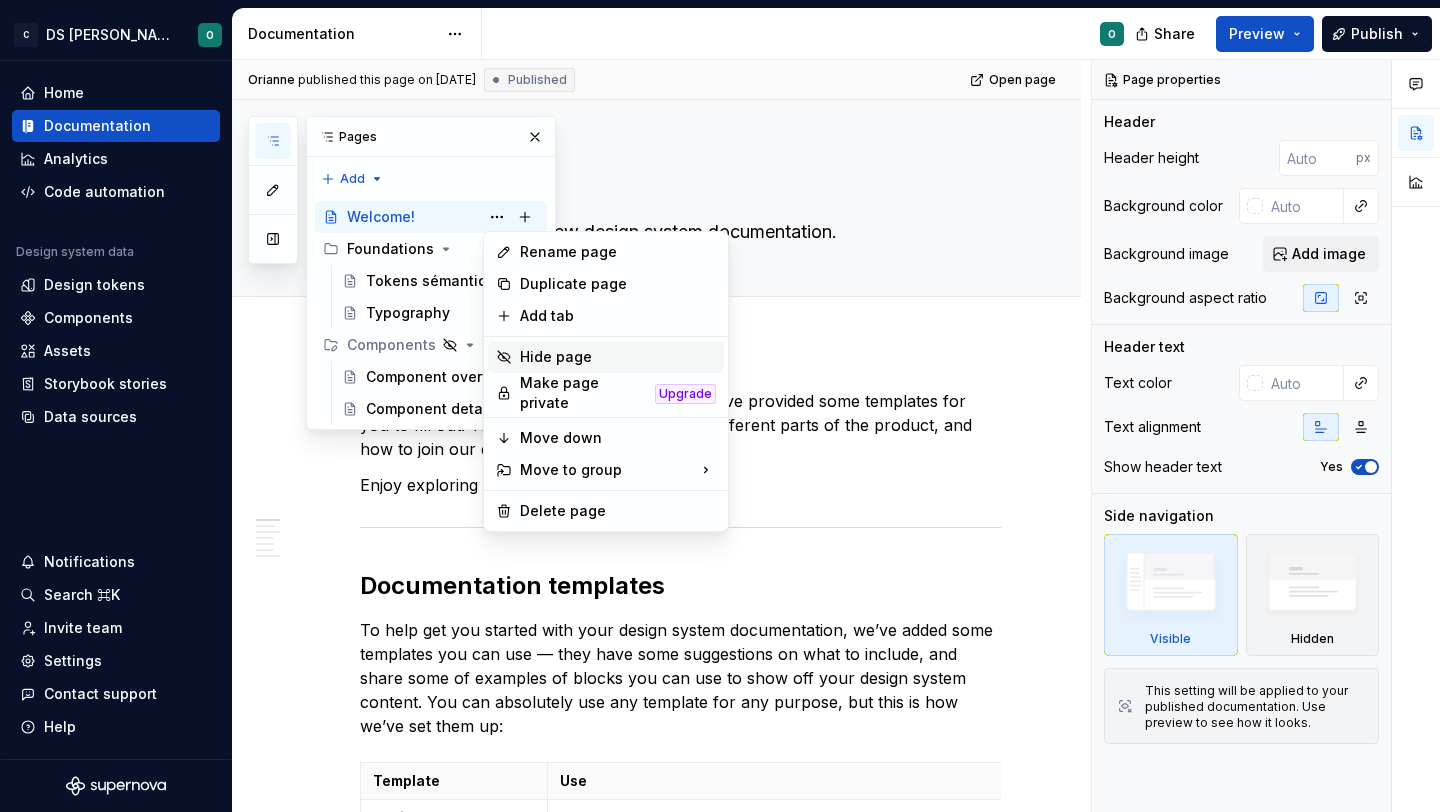 click on "Hide page" at bounding box center [618, 357] 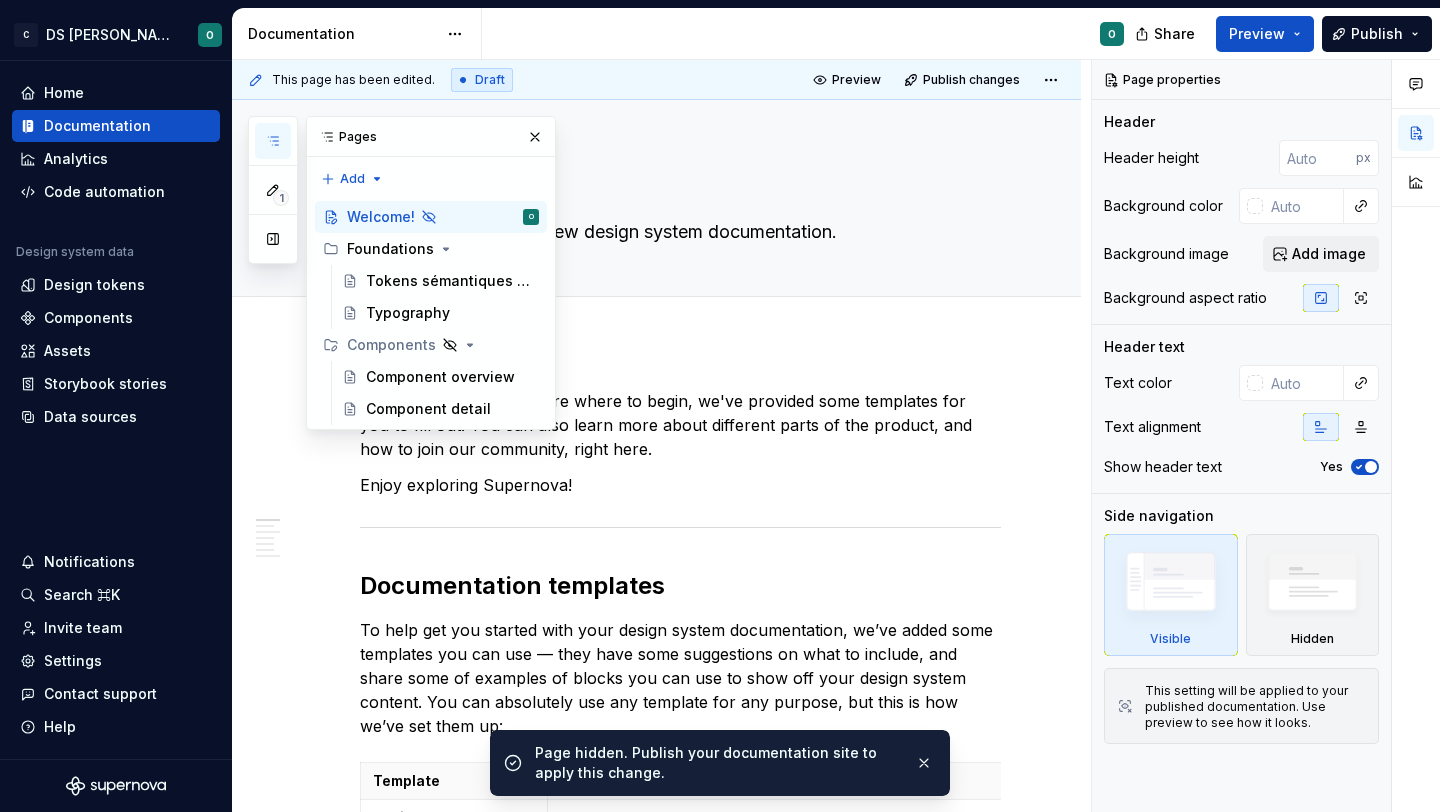 click at bounding box center [273, 141] 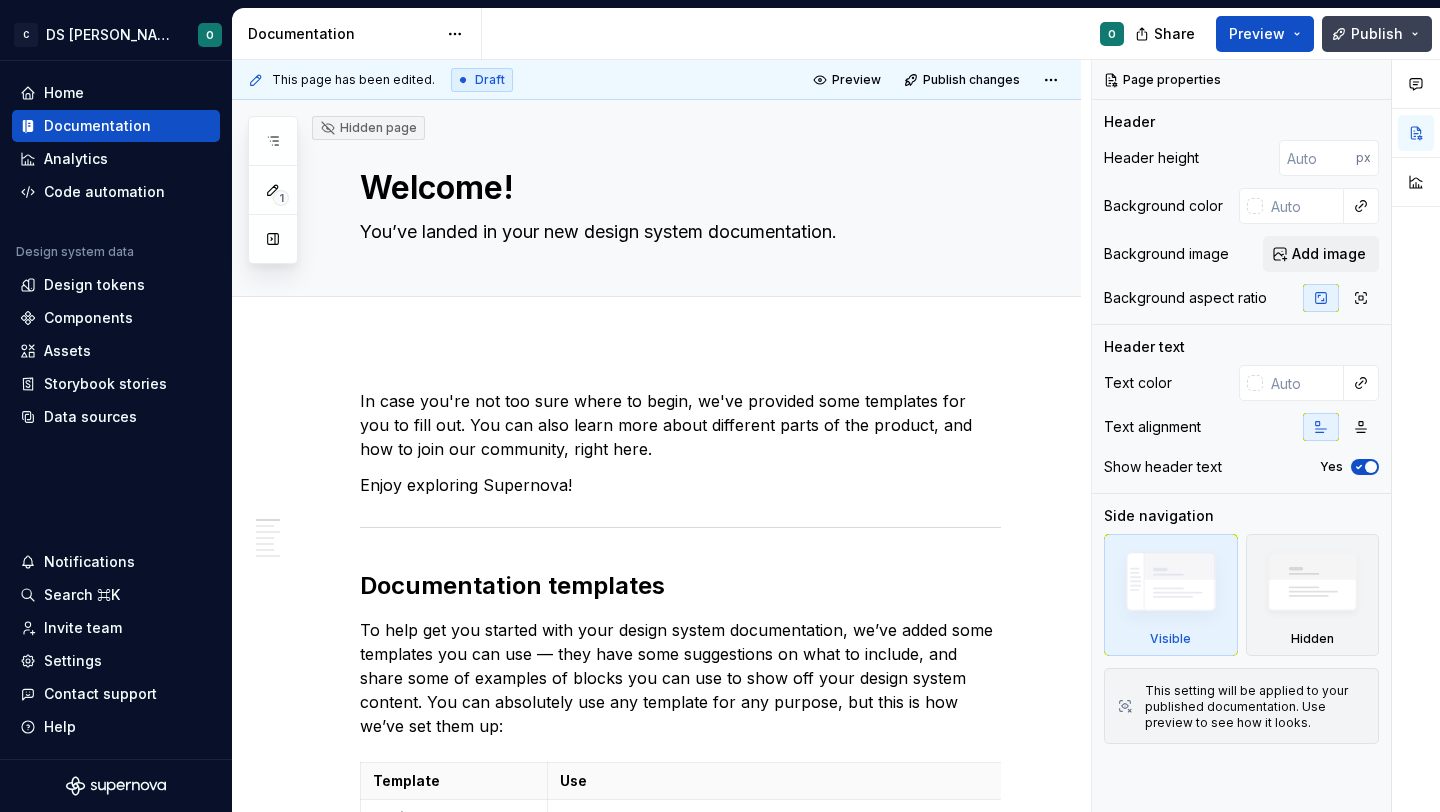 click on "Publish" at bounding box center [1377, 34] 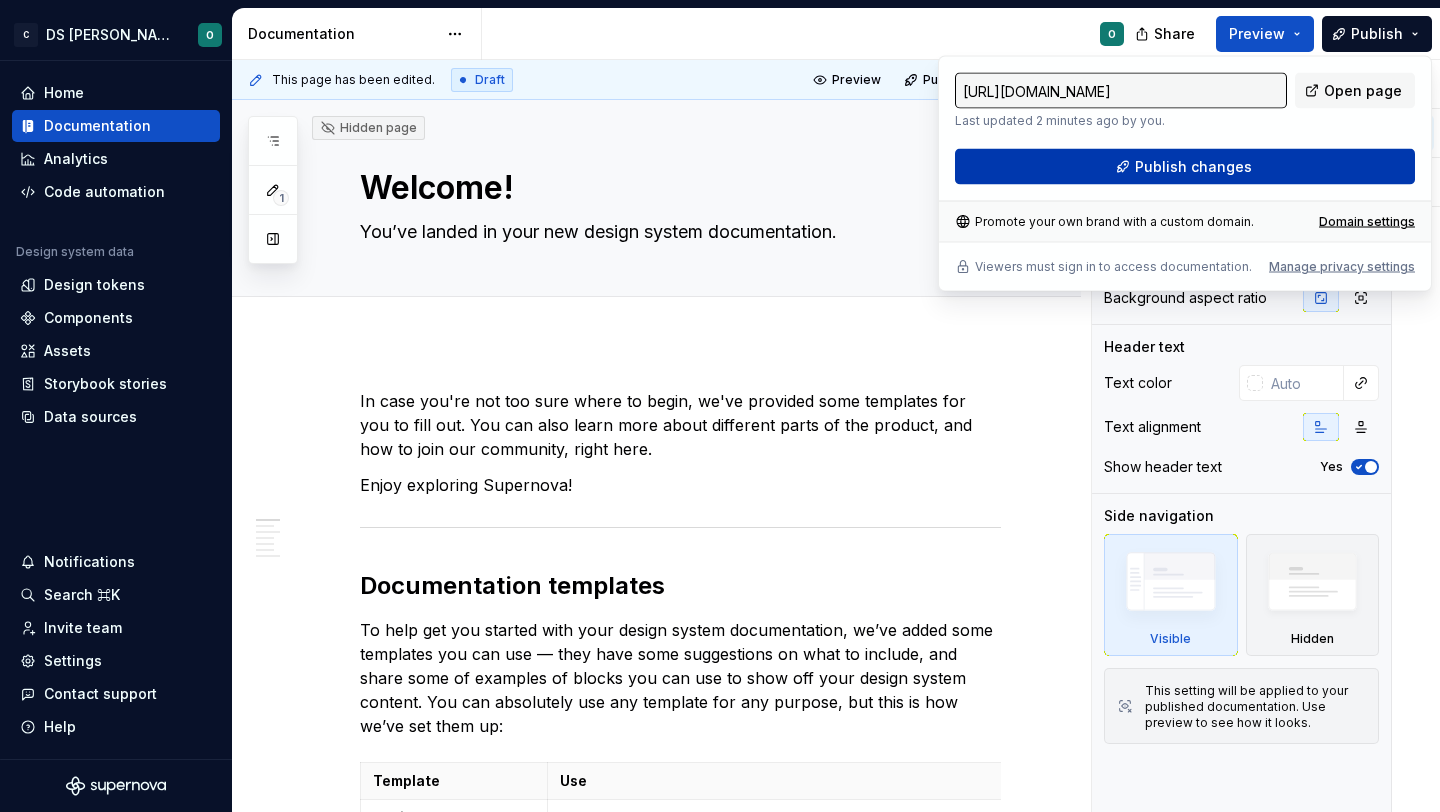 click on "Publish changes" at bounding box center (1185, 167) 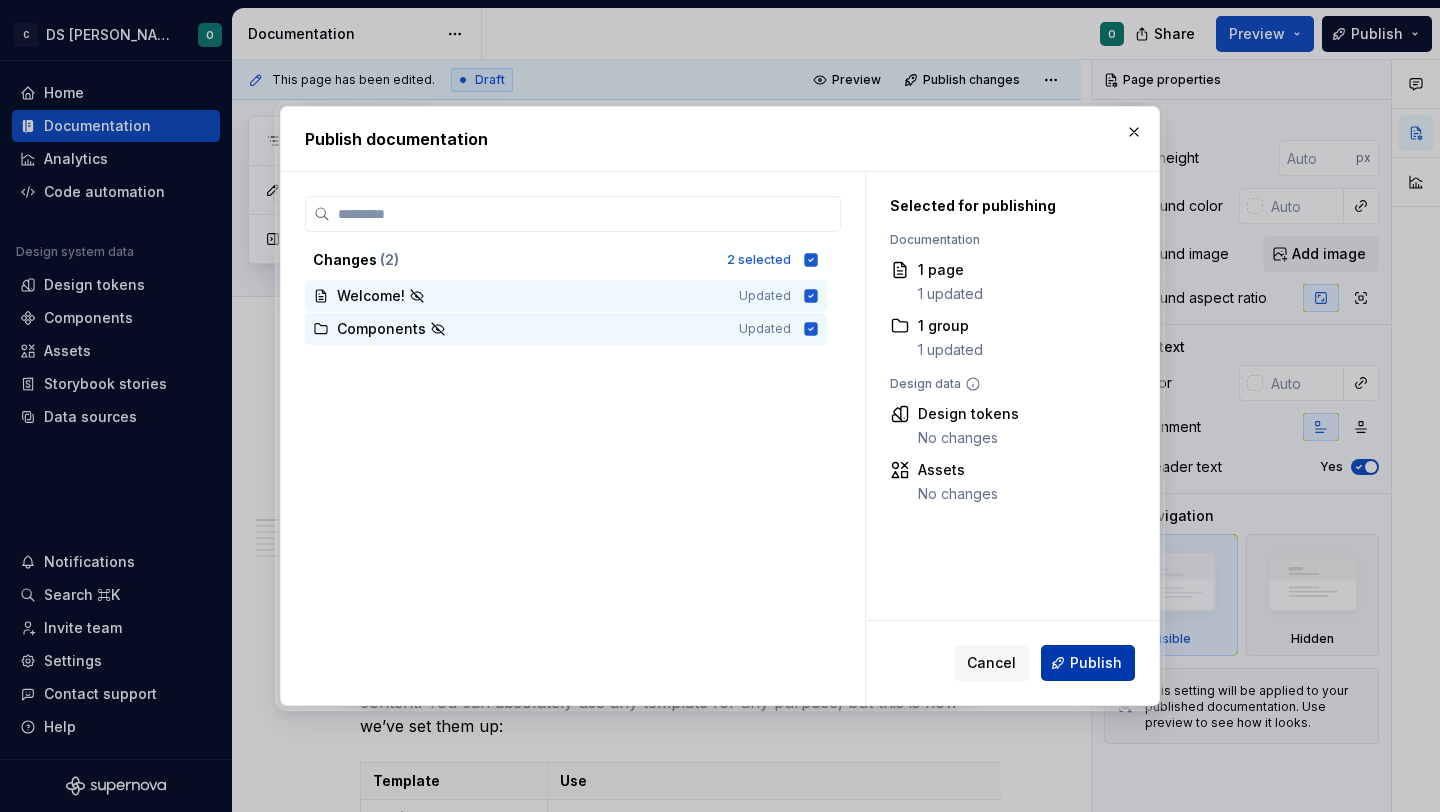 click on "Publish" at bounding box center [1096, 663] 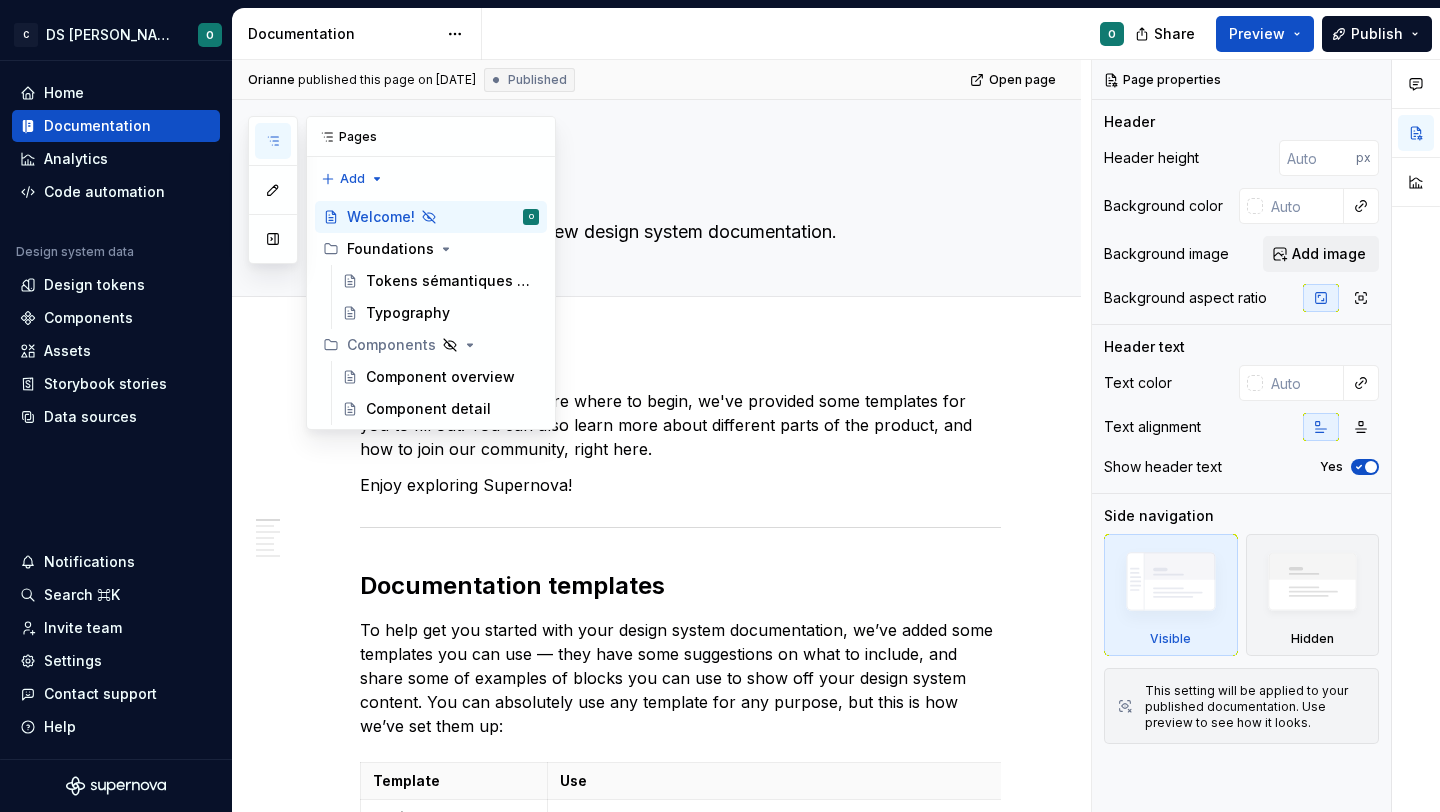 click at bounding box center (273, 141) 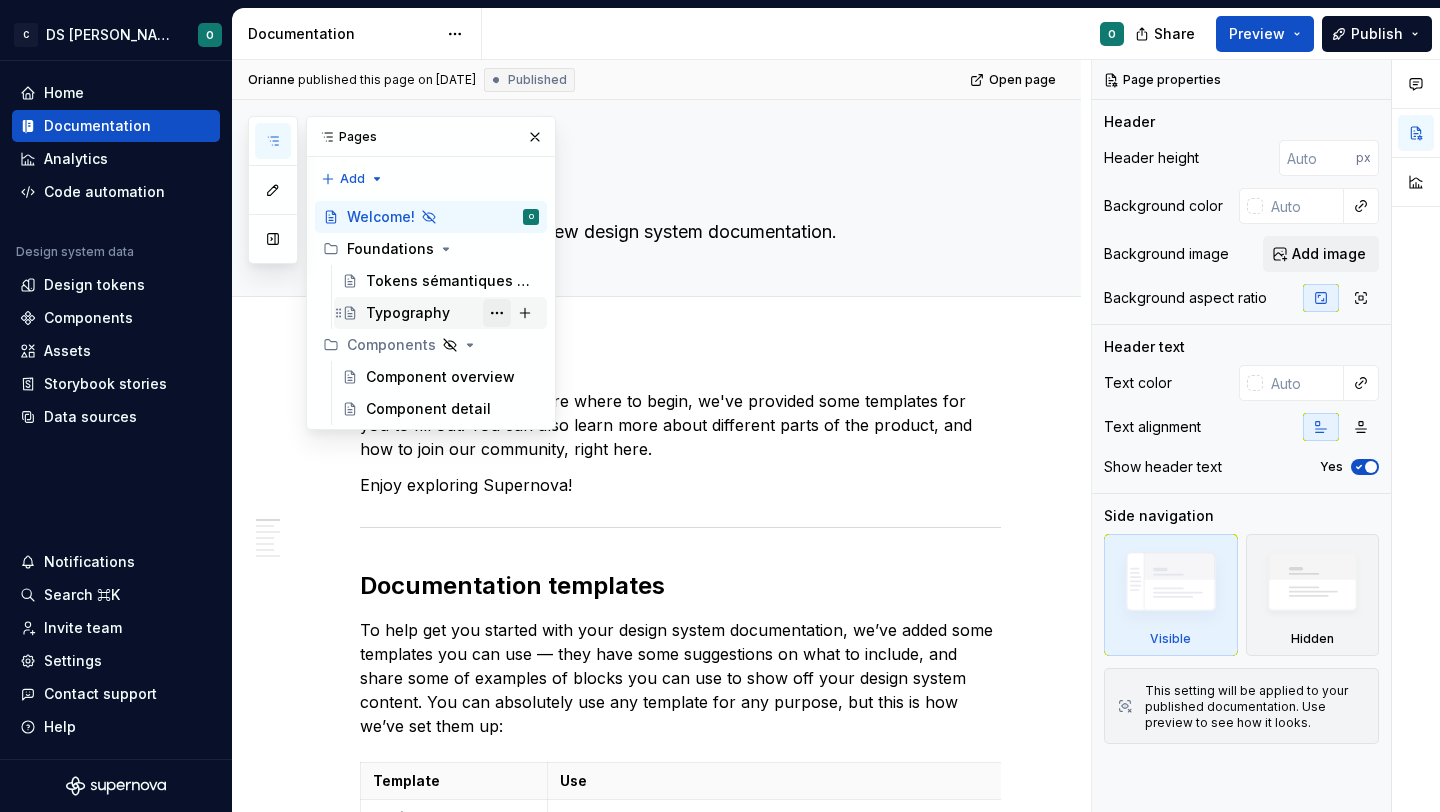click at bounding box center [497, 313] 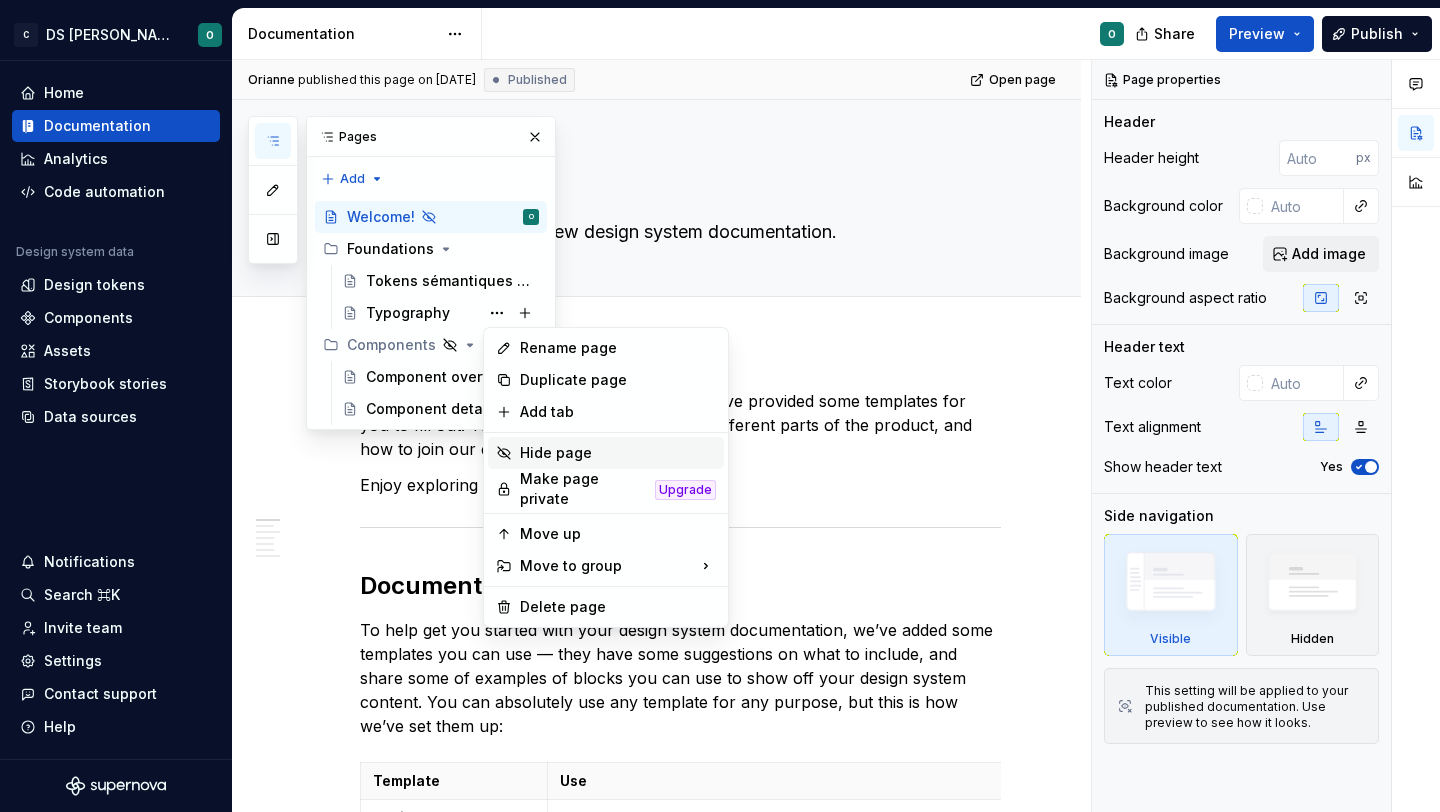 click on "Hide page" at bounding box center [618, 453] 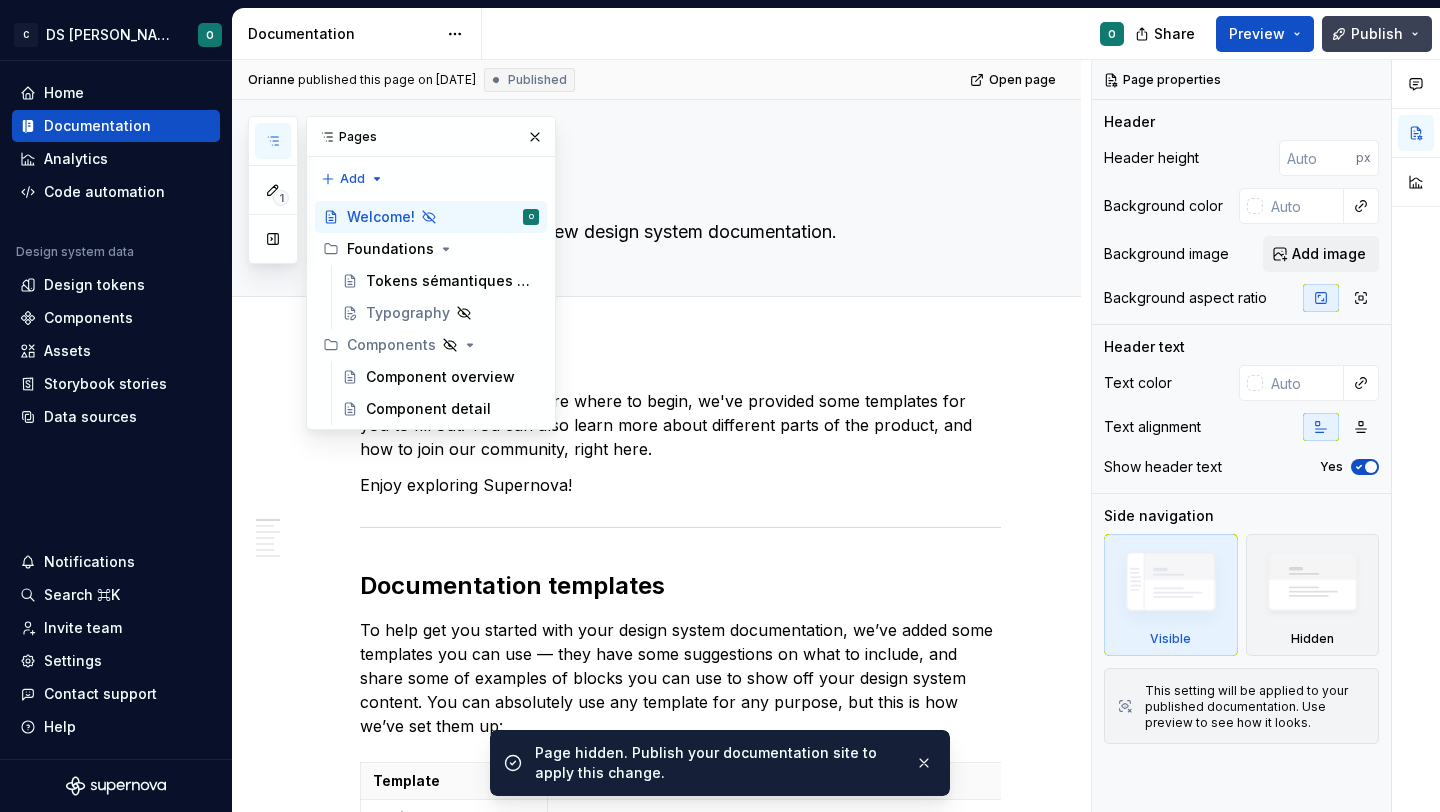 click on "Publish" at bounding box center [1377, 34] 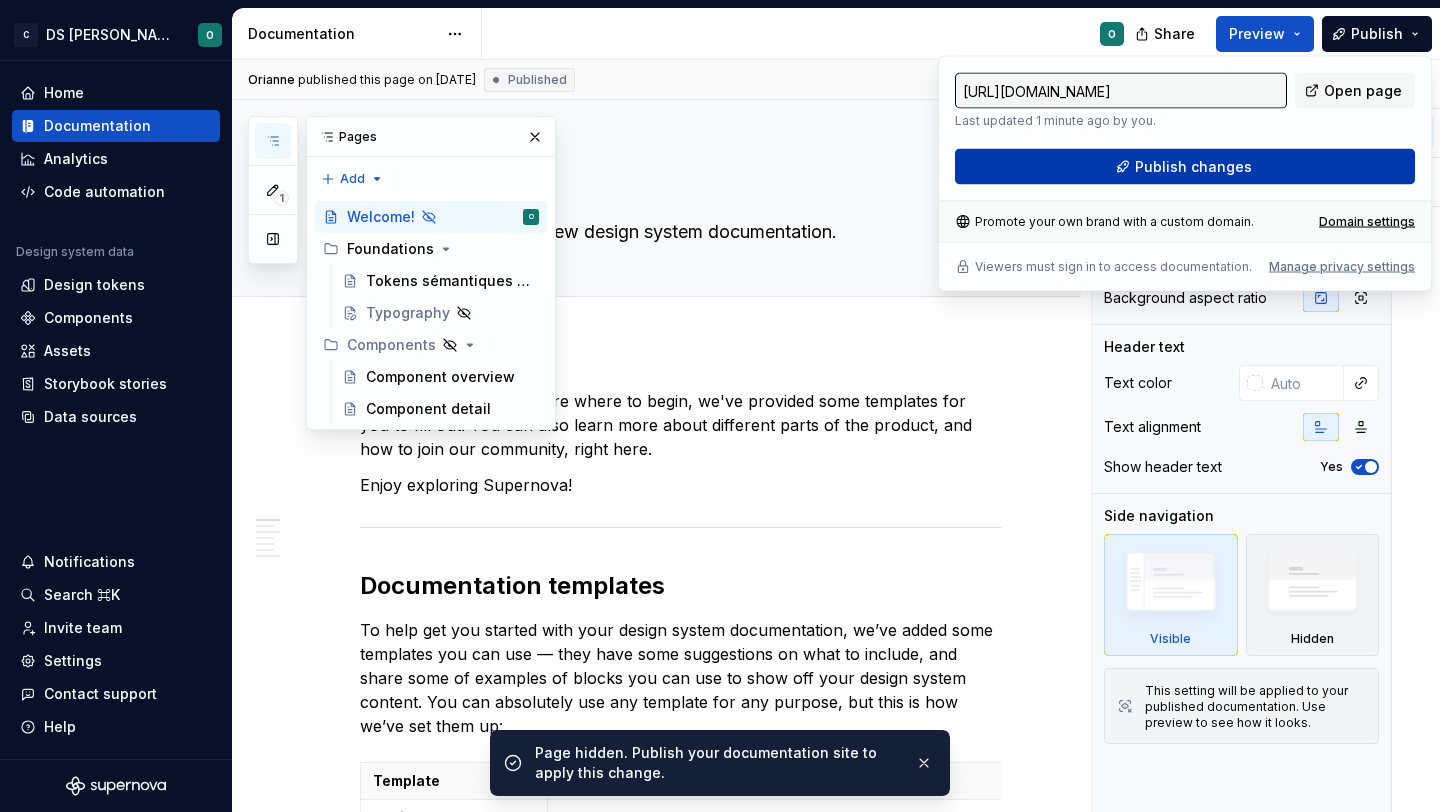 click on "Publish changes" at bounding box center (1185, 167) 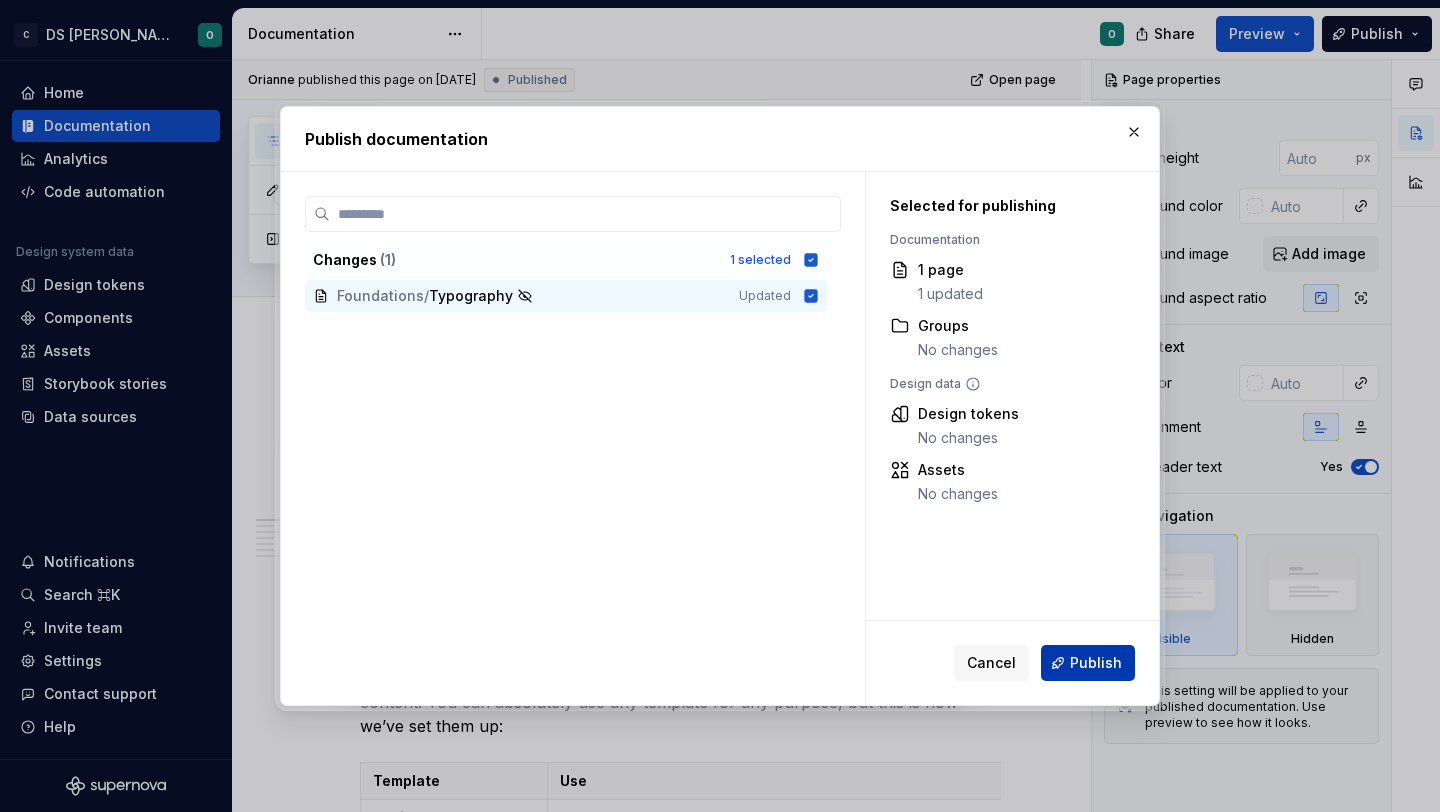 click on "Publish" at bounding box center [1088, 663] 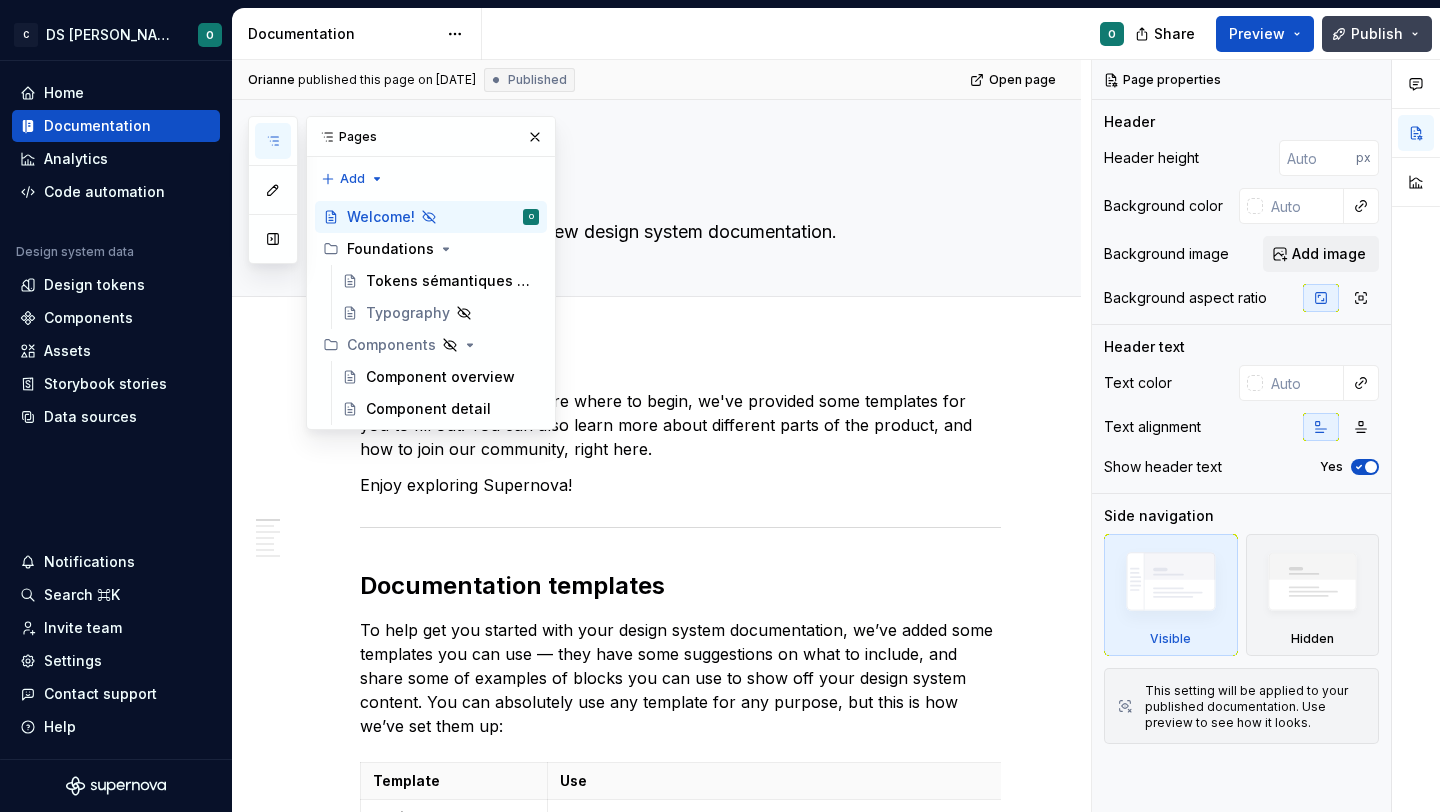 click on "Publish" at bounding box center (1377, 34) 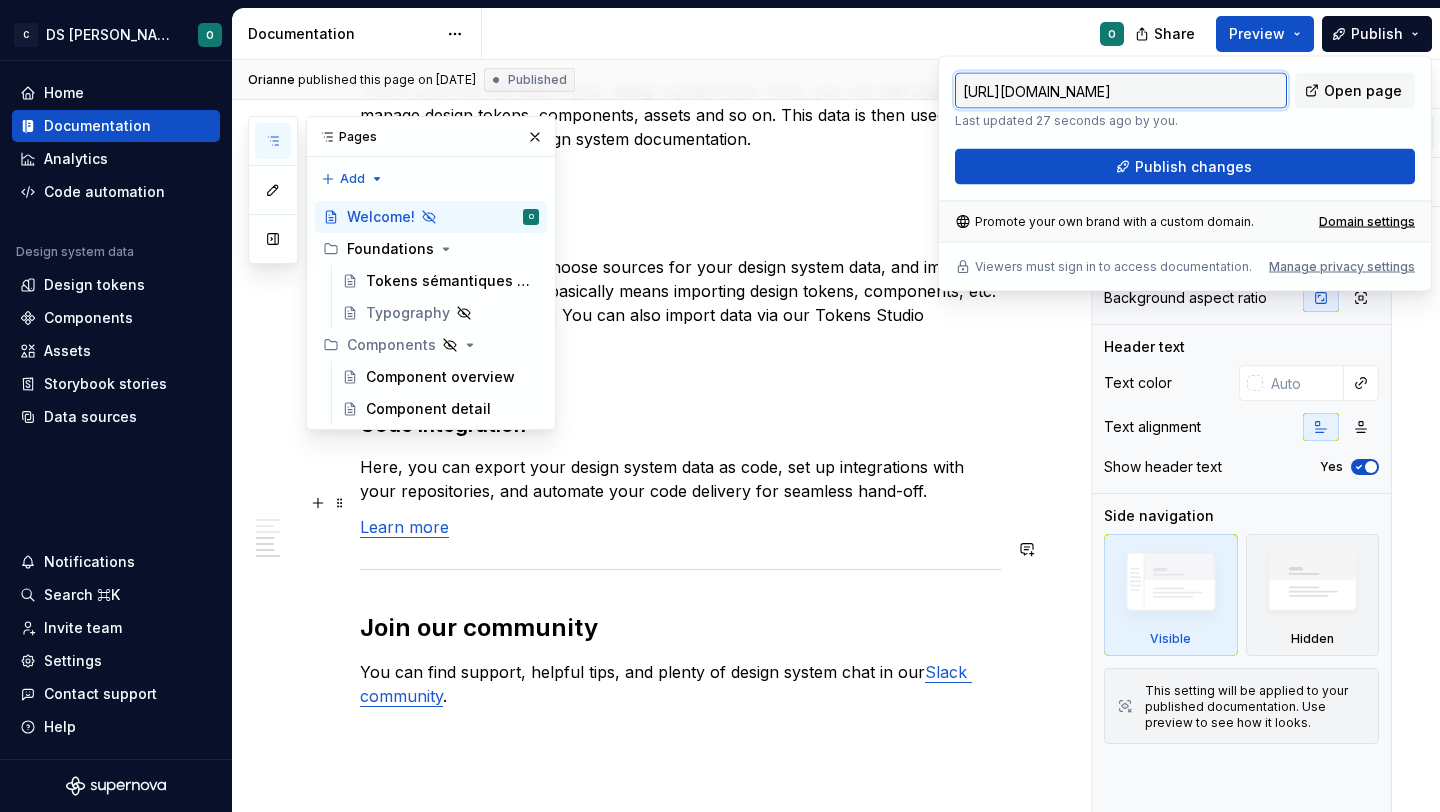 scroll, scrollTop: 1527, scrollLeft: 0, axis: vertical 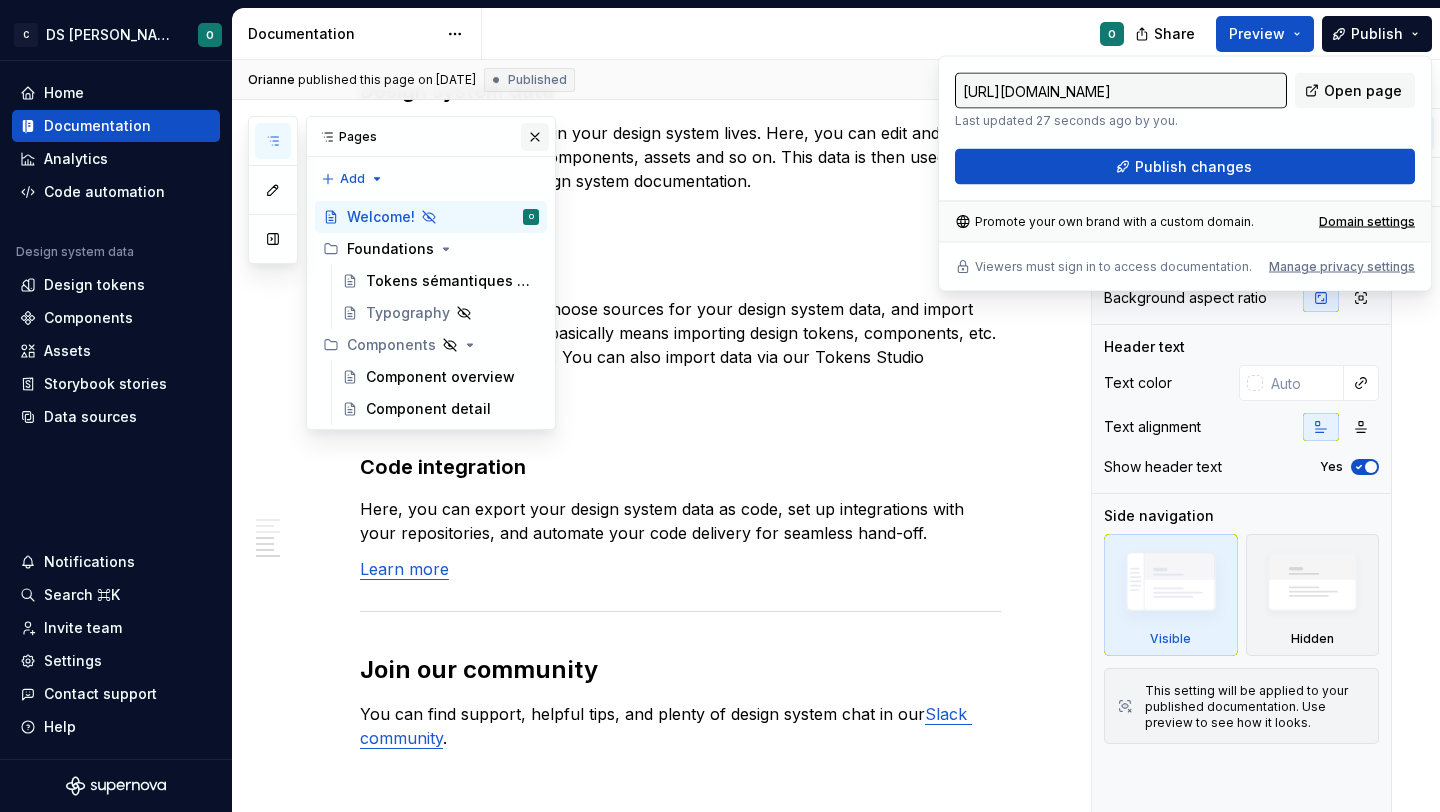 click at bounding box center [535, 137] 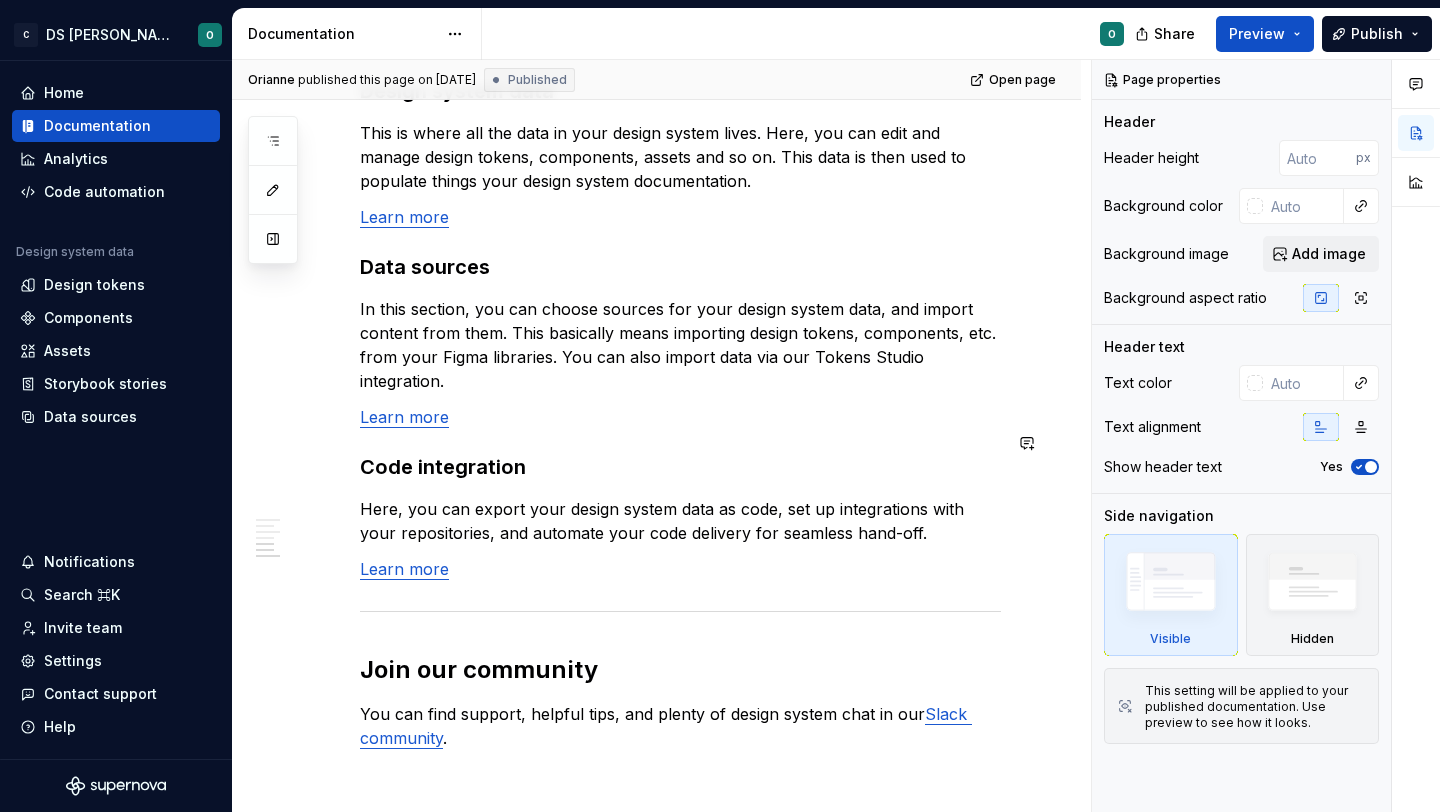scroll, scrollTop: 1609, scrollLeft: 0, axis: vertical 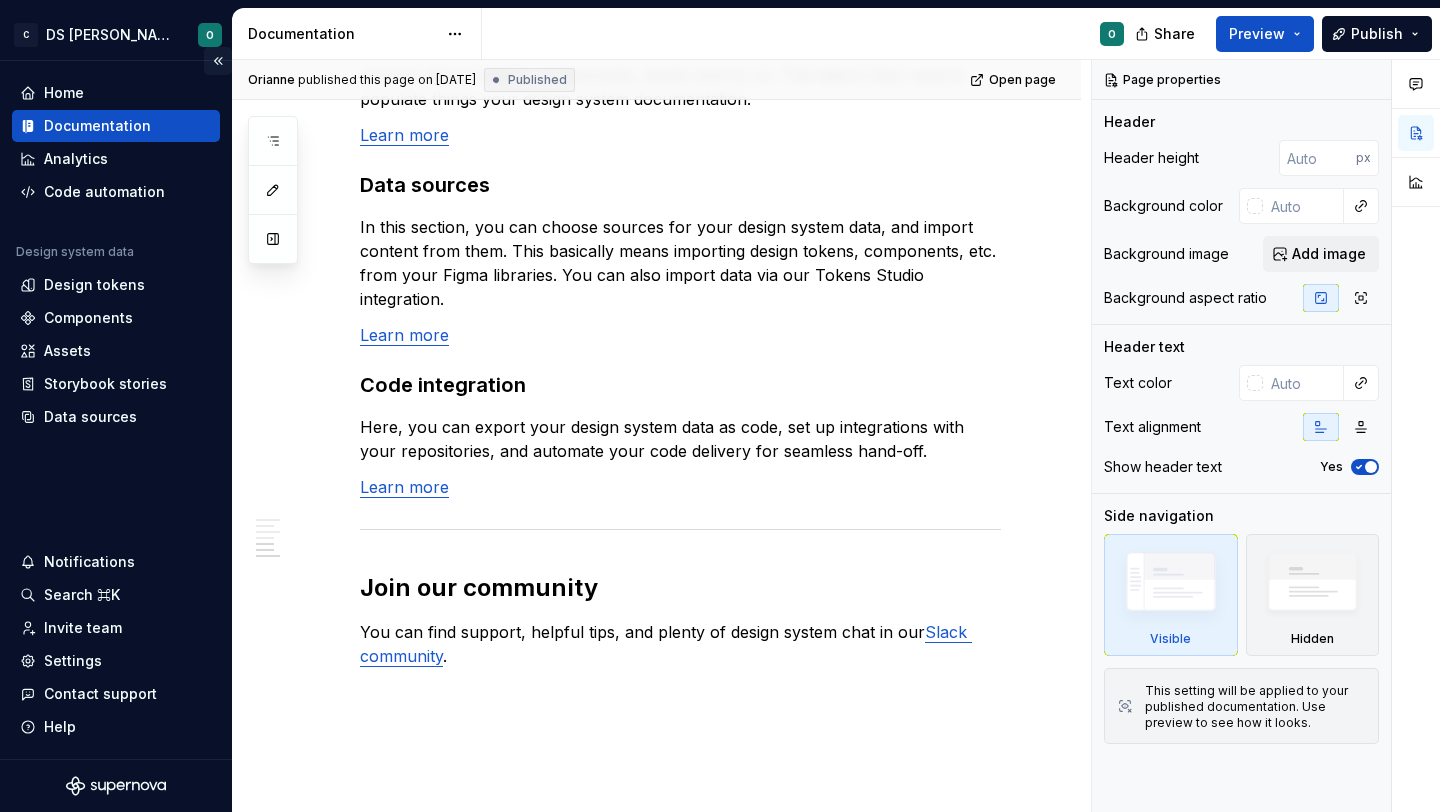 click at bounding box center [218, 61] 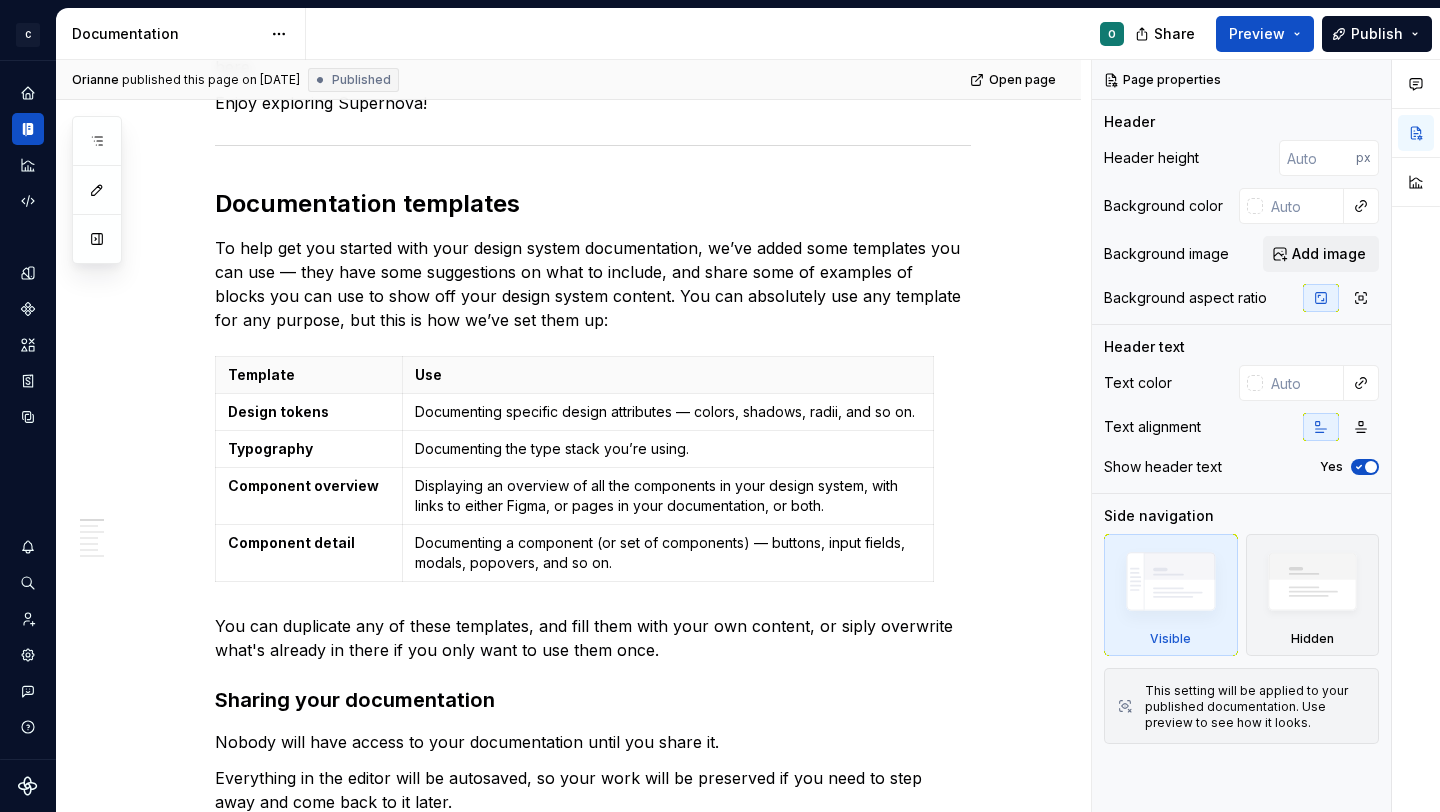 scroll, scrollTop: 0, scrollLeft: 0, axis: both 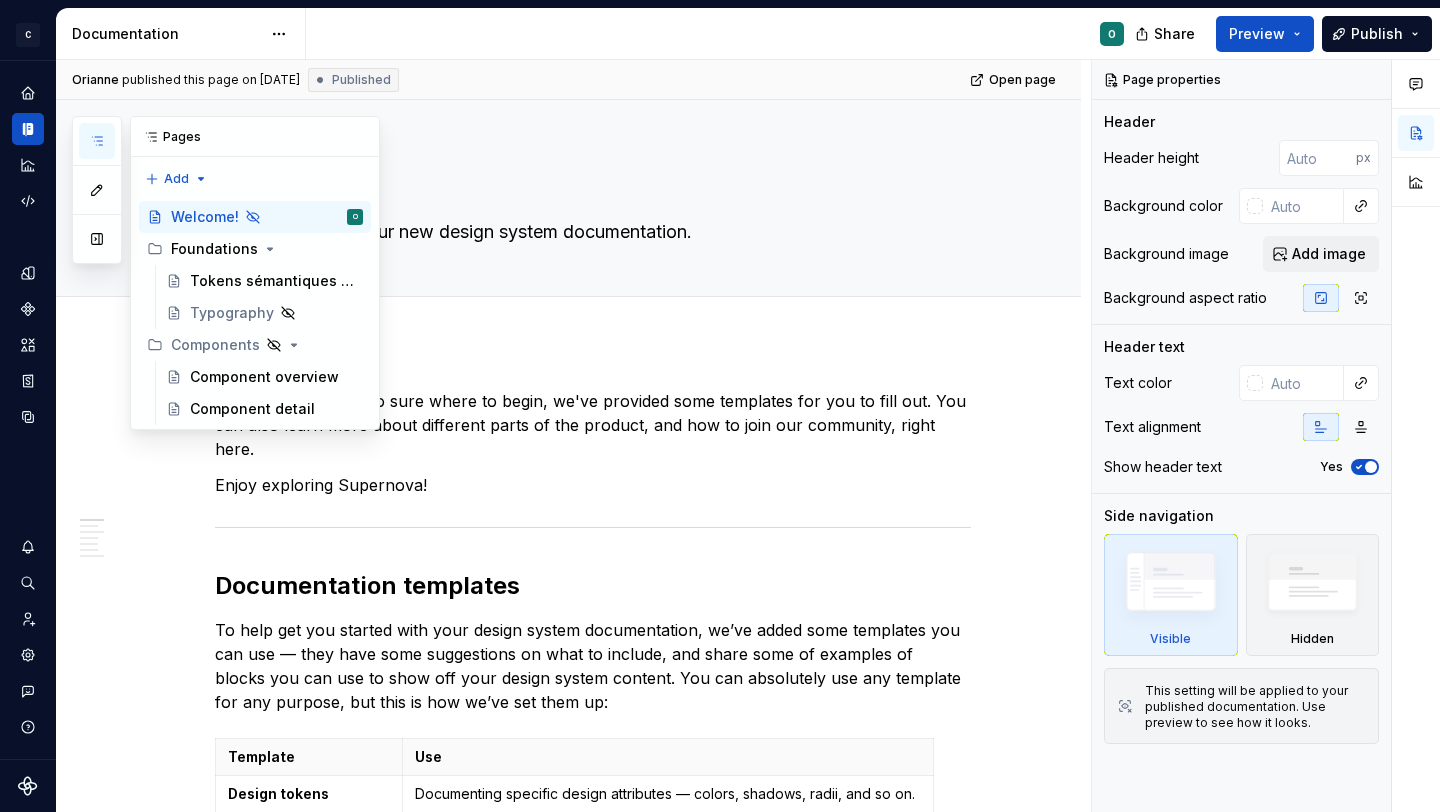 click 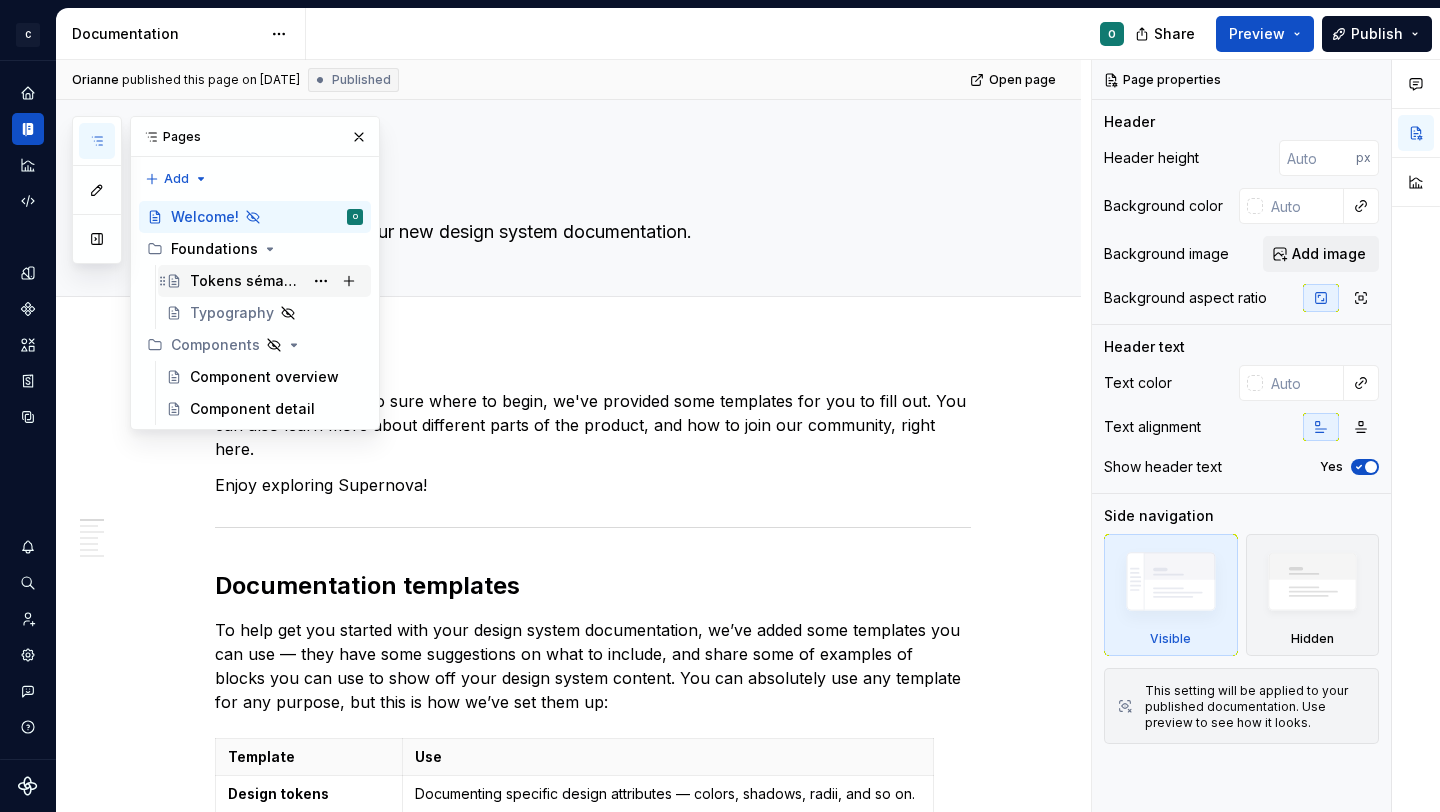 click on "Tokens sémantiques de couleurs" at bounding box center [246, 281] 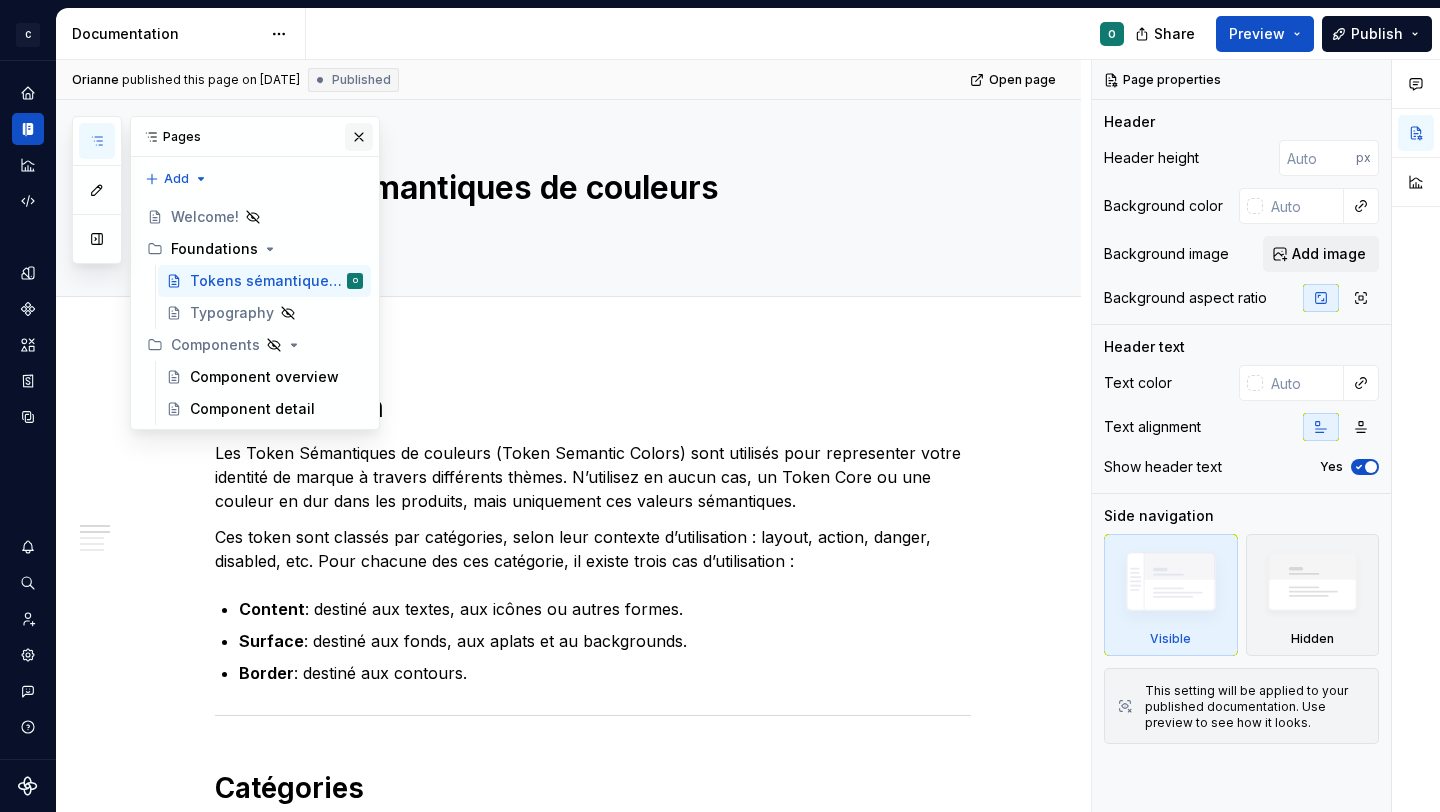 click at bounding box center [359, 137] 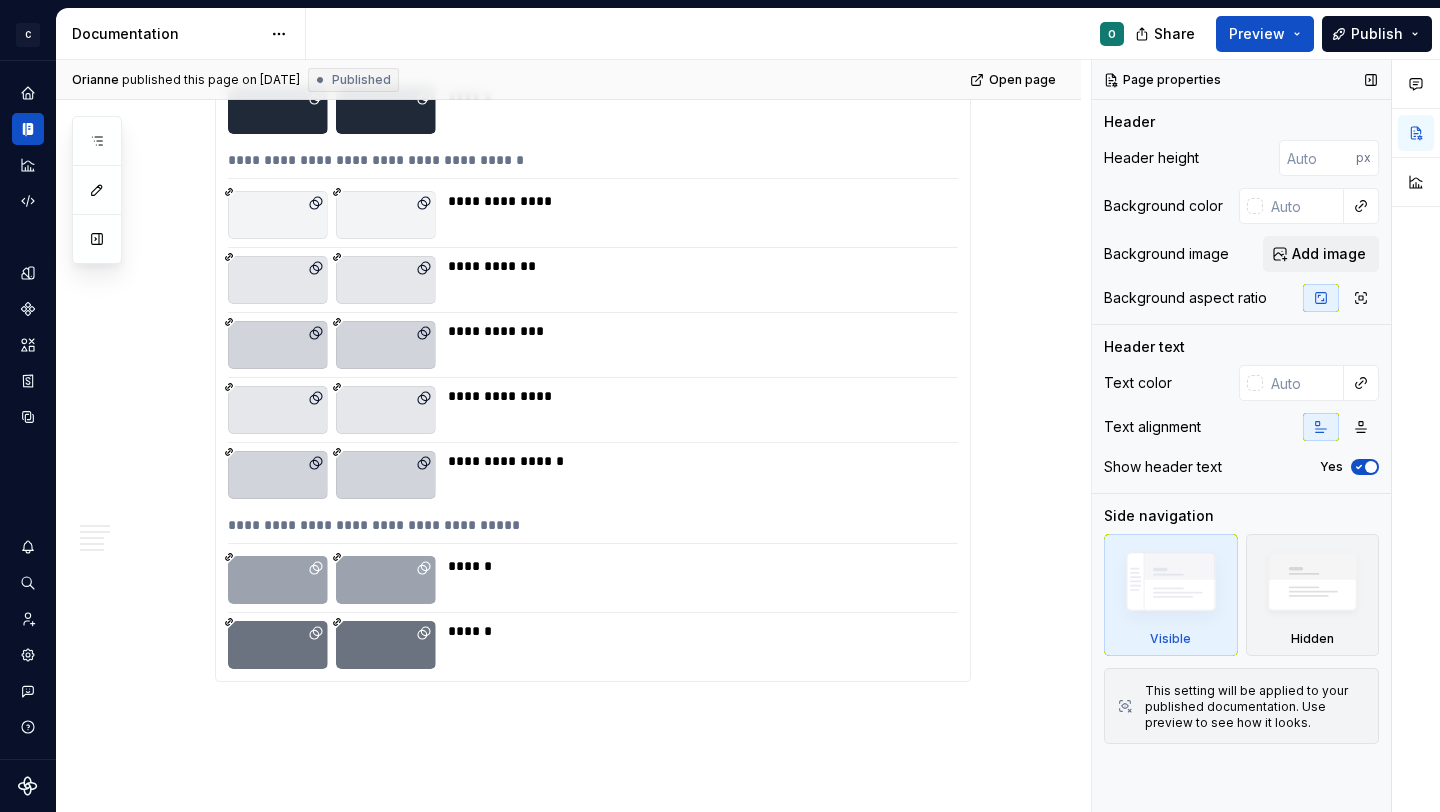 scroll, scrollTop: 4383, scrollLeft: 0, axis: vertical 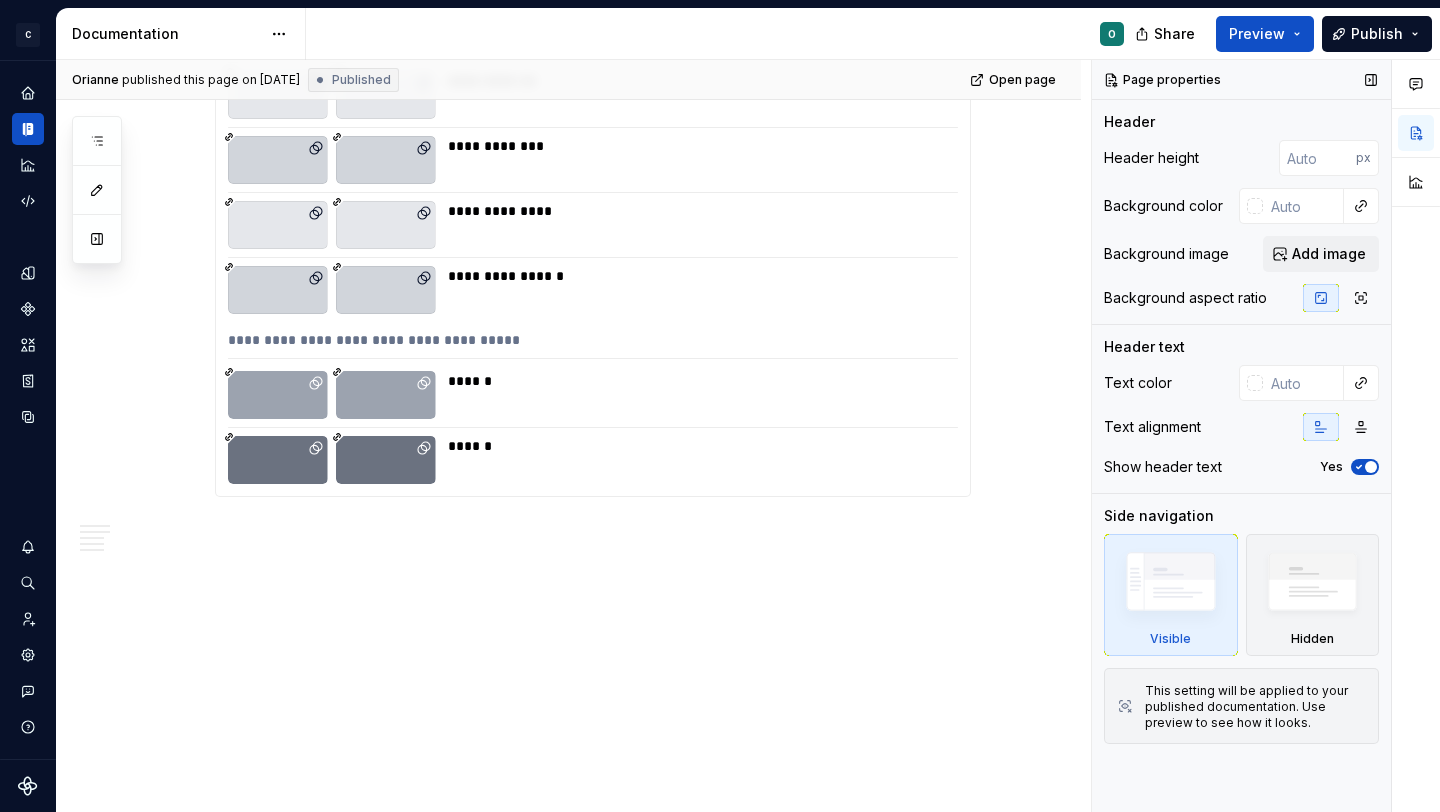 click at bounding box center [1371, 80] 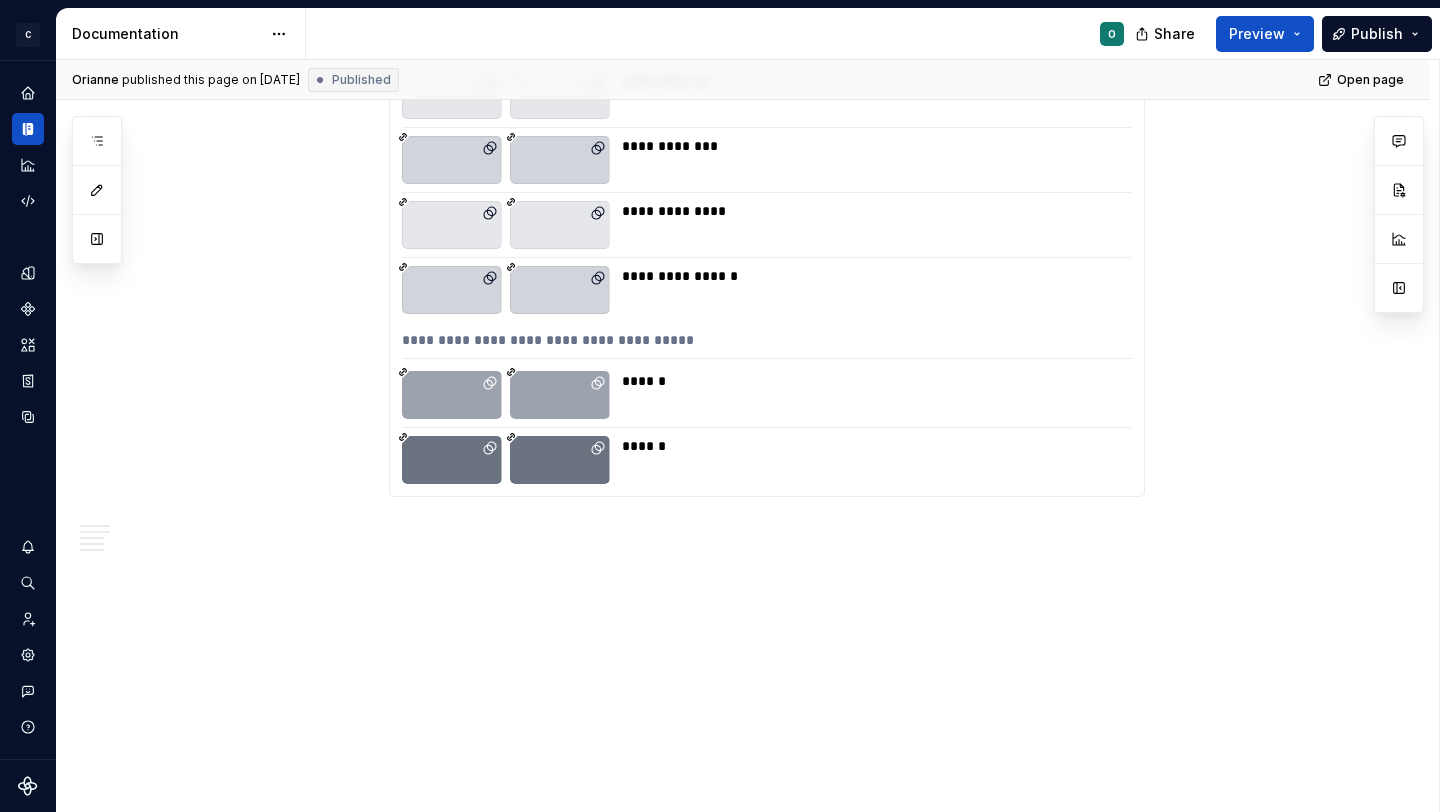 type on "*" 